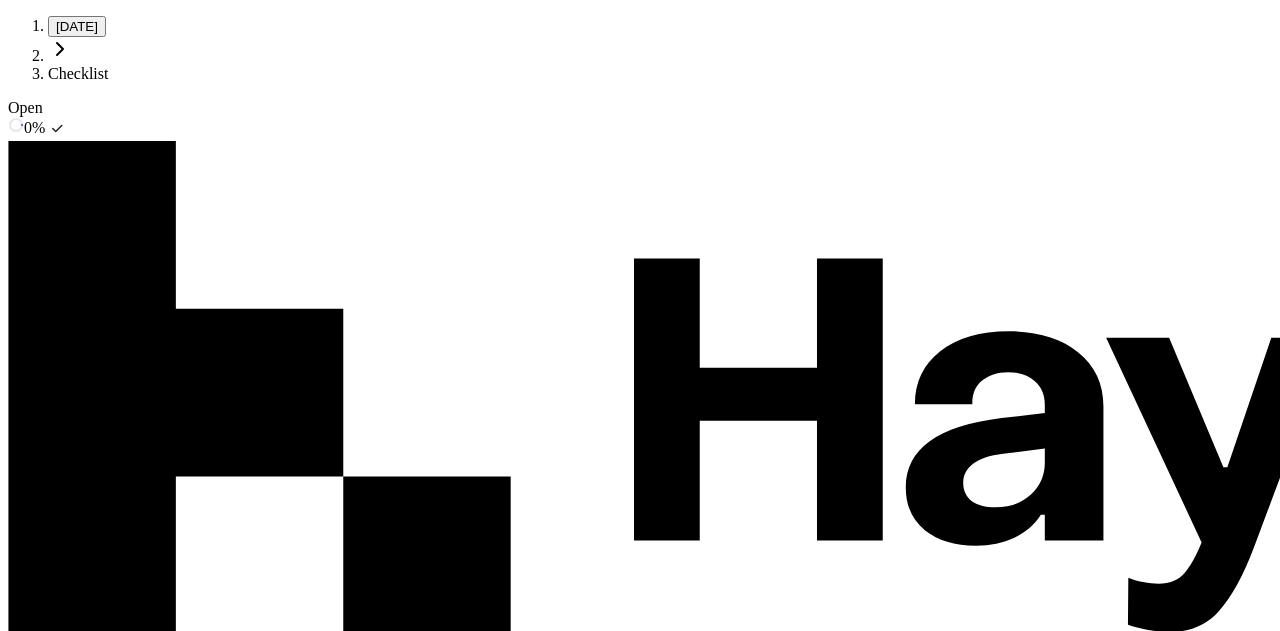 scroll, scrollTop: 0, scrollLeft: 0, axis: both 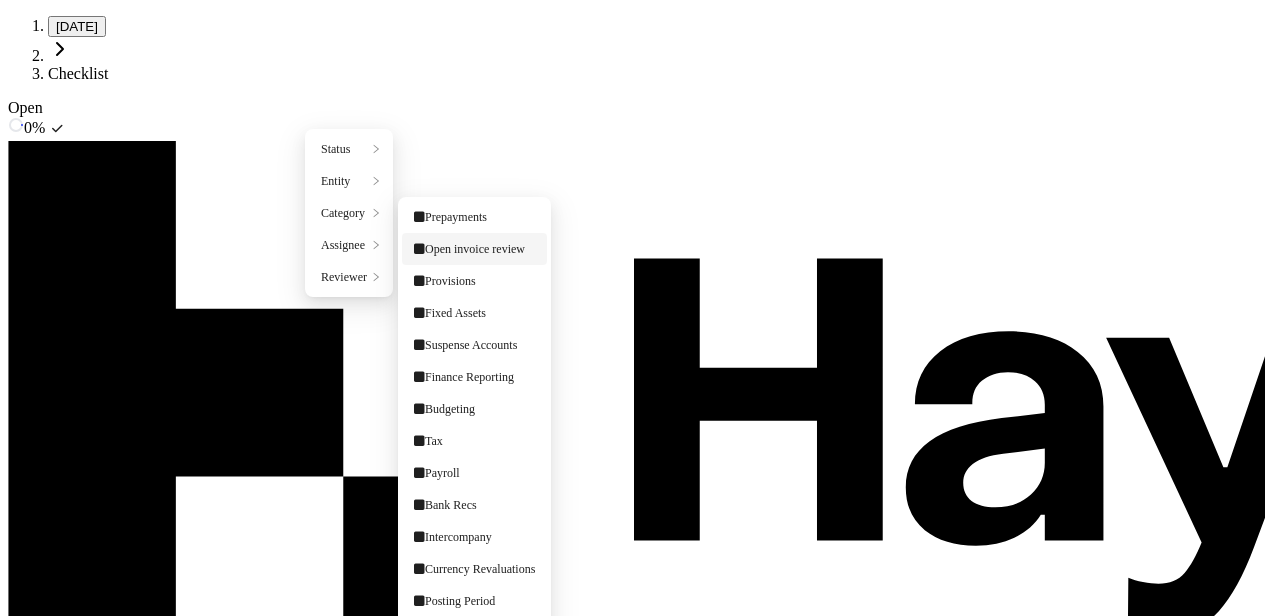 click on "Open invoice review" at bounding box center [469, 249] 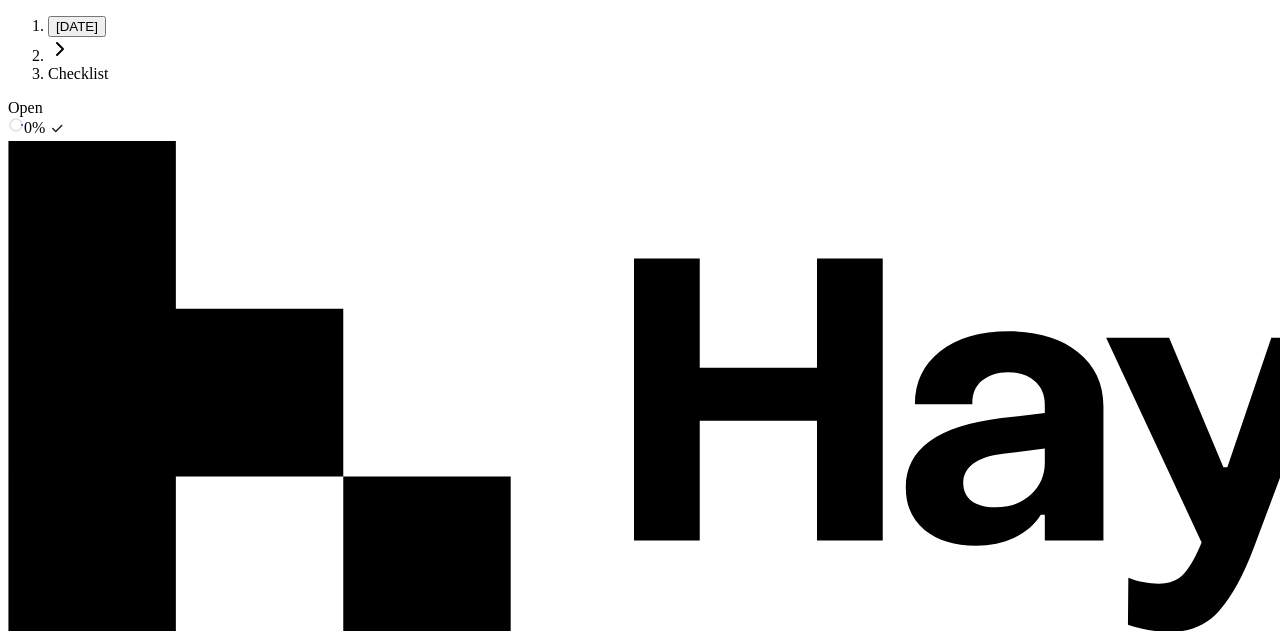 click on "Not Started 9" at bounding box center (640, 2041) 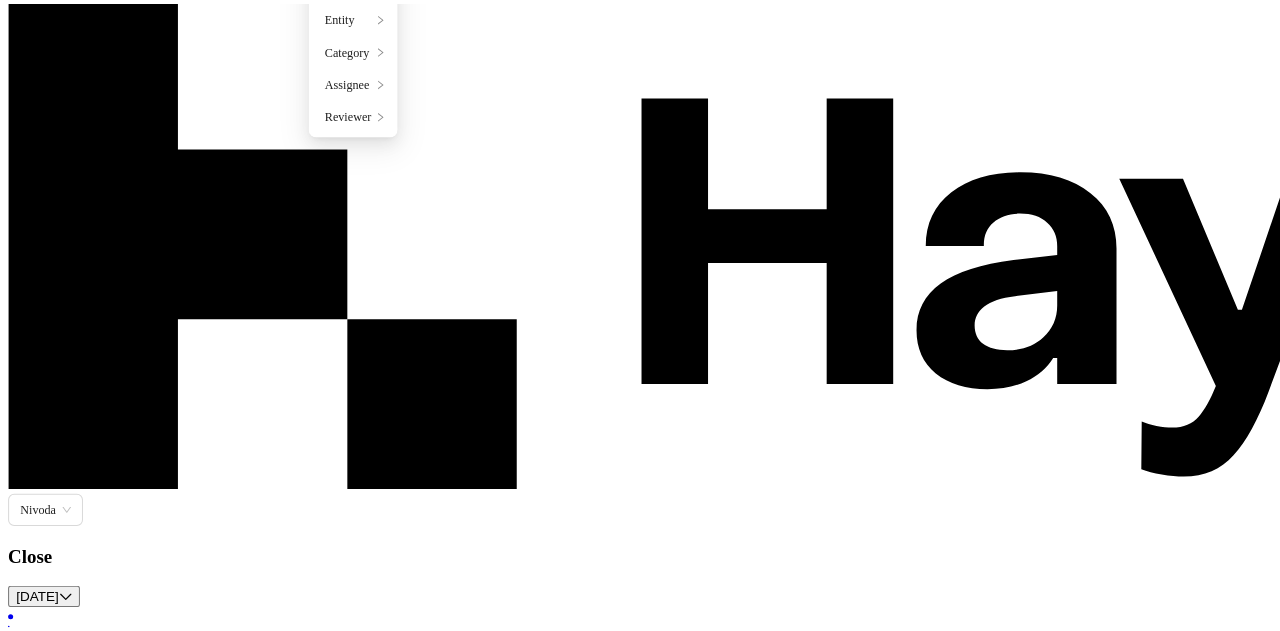 scroll, scrollTop: 0, scrollLeft: 0, axis: both 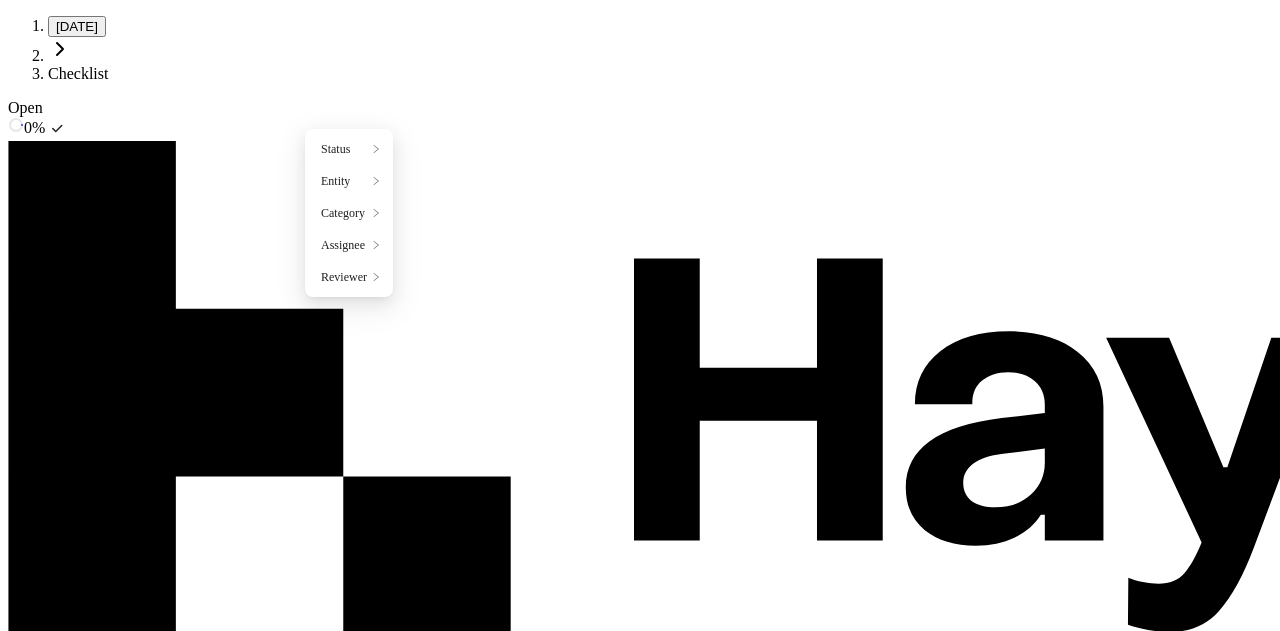 click on "[DATE] Checklist Open 0 % Nivoda Close [DATE] Overview Checklist Flux Analysis Apps Reports Budgets Mappings Transactions Manage Inbox Companies Settings DP [PERSON_NAME] [PERSON_NAME][EMAIL_ADDRESS][PERSON_NAME][DOMAIN_NAME] All   (default) Assigned to me   For my review   Notifications New Task Filter Category Open invoice review . Display Save View Not Started 9 Review Open Invoice Nivoda LLP Open invoice review [DATE] SK Review Open Invoice Nivoda Australia Pty Ltd Open invoice review [DATE] JS Review Open Invoice Nivoda Belgium BV Open invoice review [DATE] DN Review Open Invoice World Diamond Centre B.V. (Nivoda Netherlands) Open invoice review [DATE] JS Review Open Invoice Nivoda DMCC Open invoice review [DATE] DN Review Open Invoice [GEOGRAPHIC_DATA] (Pty) Ltd Open invoice review [DATE] DN Review Open Invoice Nivoda HK Limited Open invoice review [DATE] JS Review Open Invoice Nivoda Limited Open invoice review [DATE] DN Shipment Invoices uploaded on Drive Shipment Ledger Nivoda LLP Open invoice review [DATE] SK Completed" at bounding box center (640, 1841) 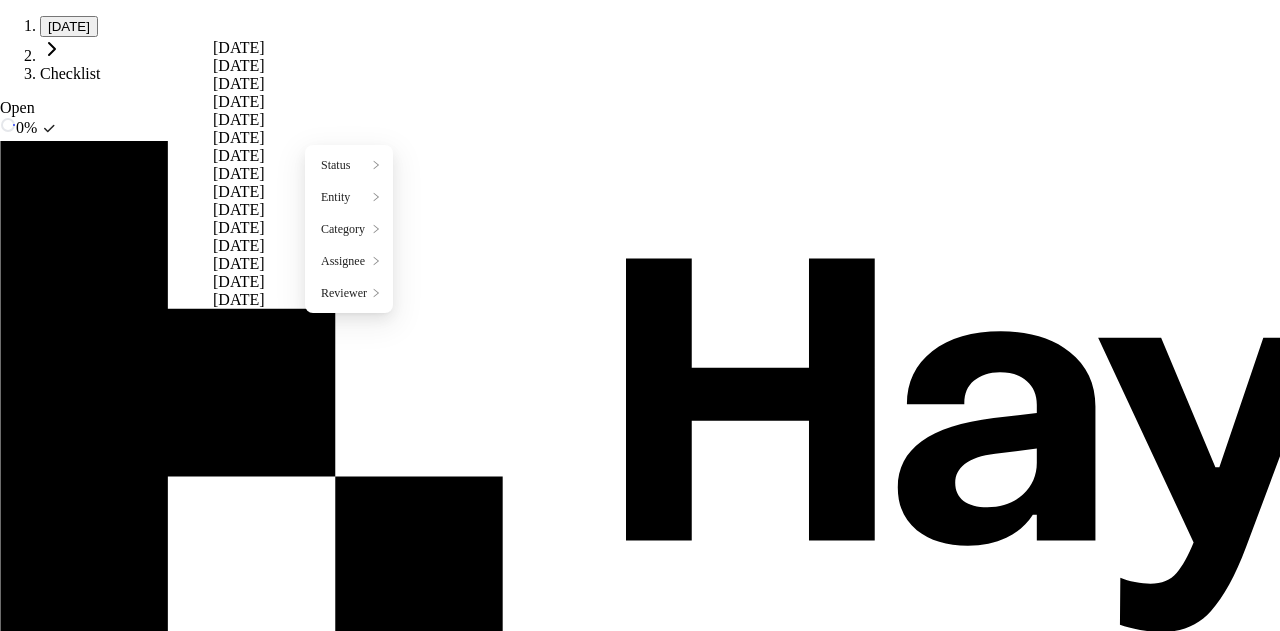 click on "[DATE]" at bounding box center [239, 102] 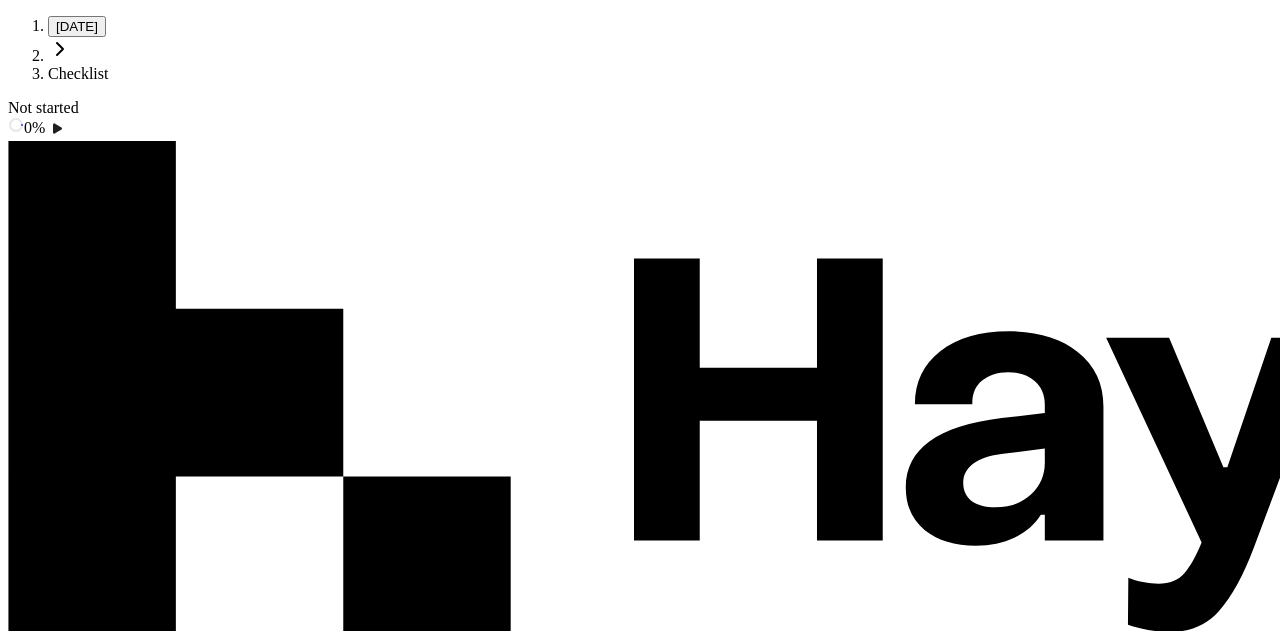 click at bounding box center (24, 3044) 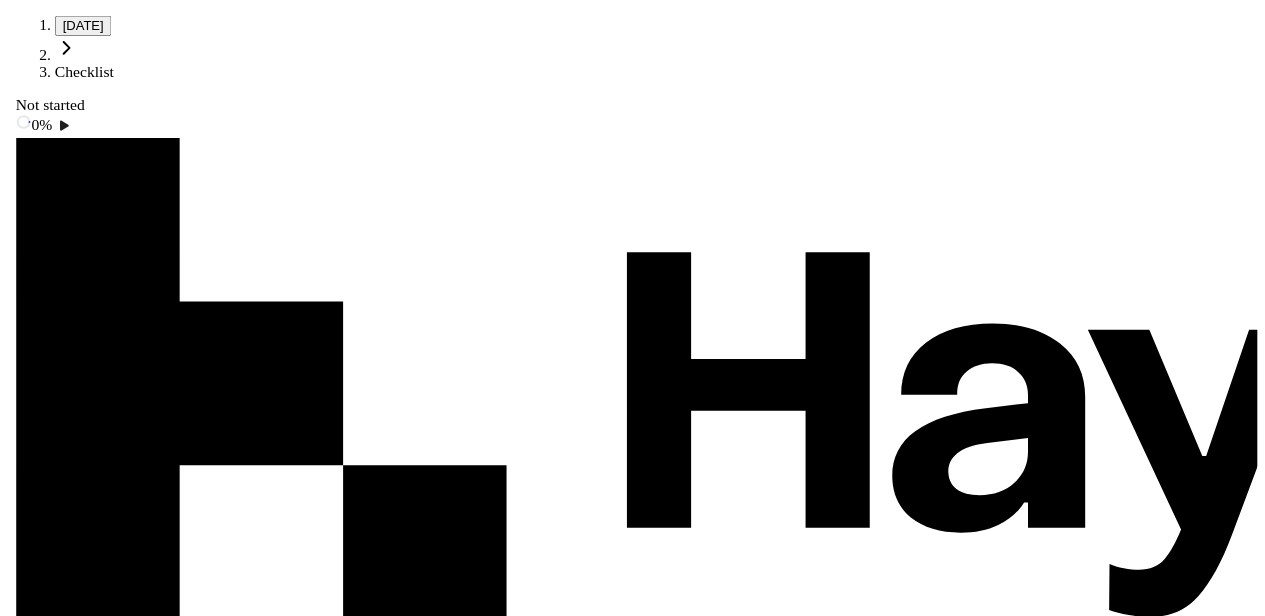 scroll, scrollTop: 0, scrollLeft: 0, axis: both 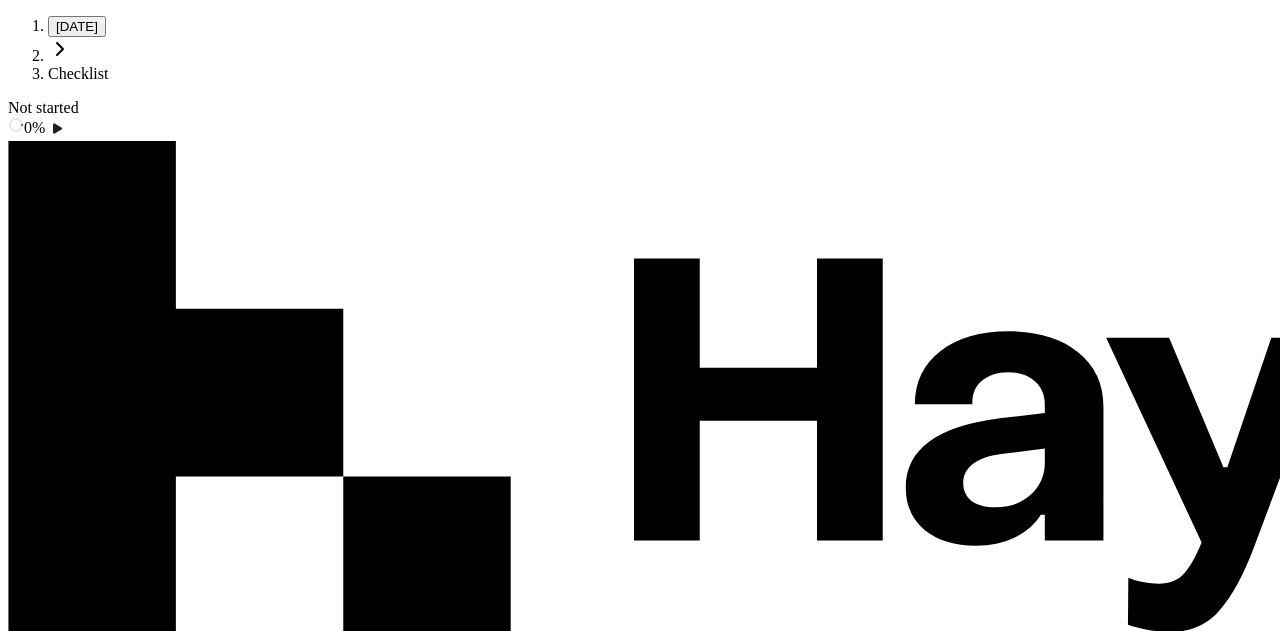 click at bounding box center (211, 1937) 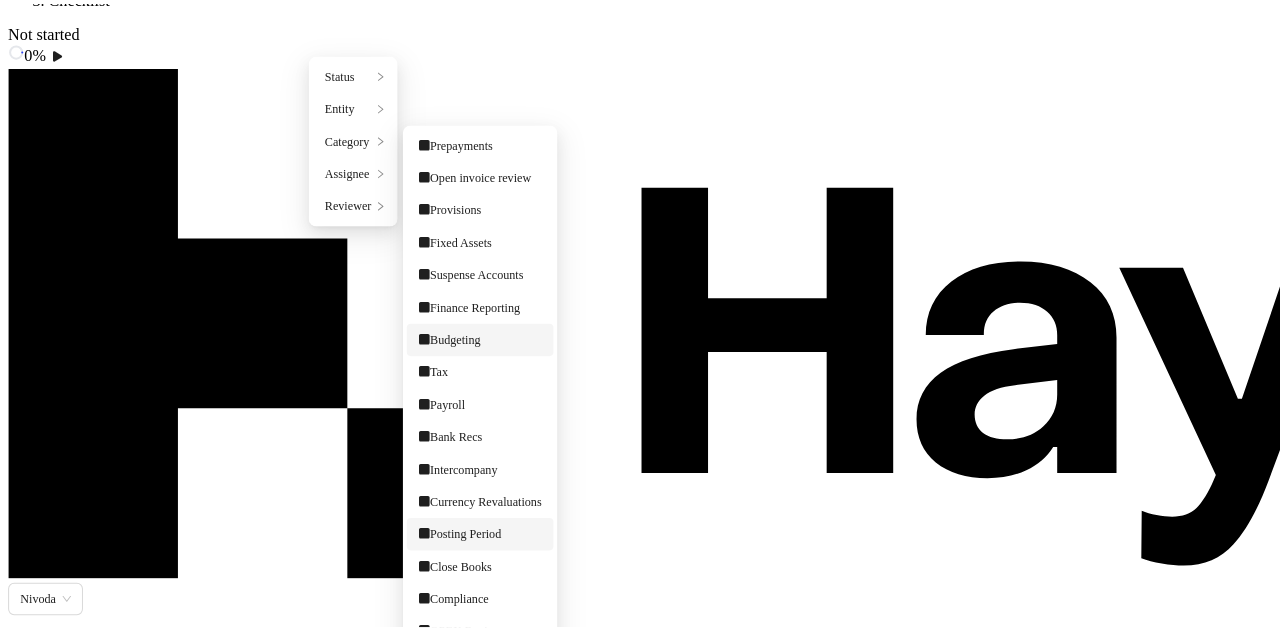 scroll, scrollTop: 0, scrollLeft: 0, axis: both 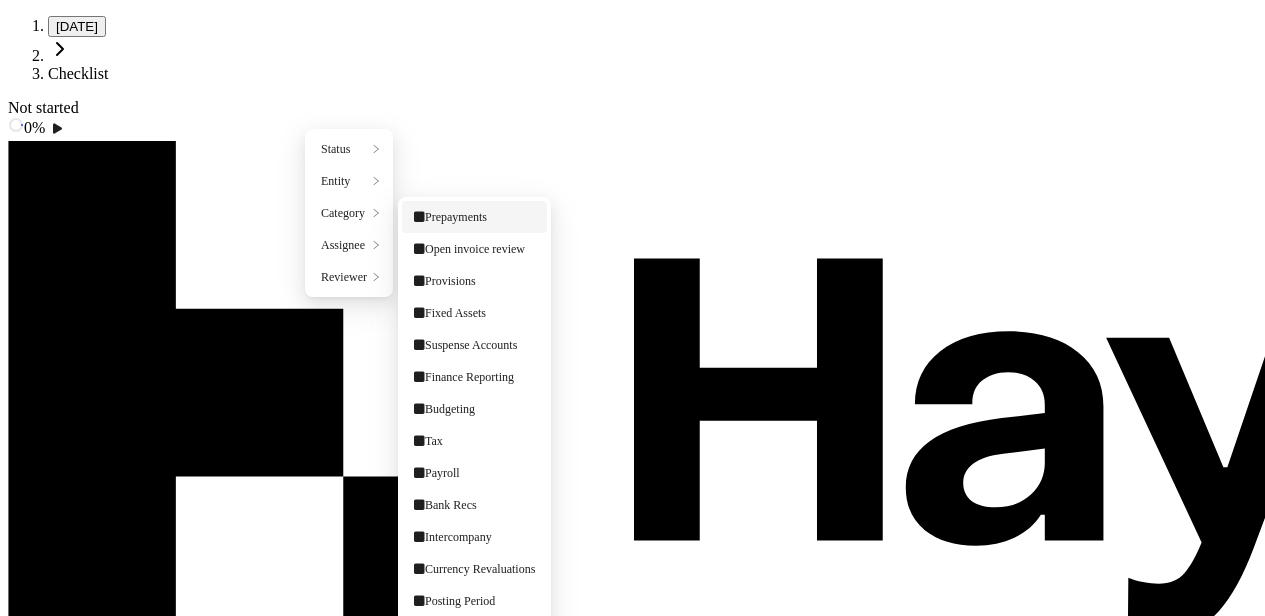 click on "Prepayments" at bounding box center (450, 217) 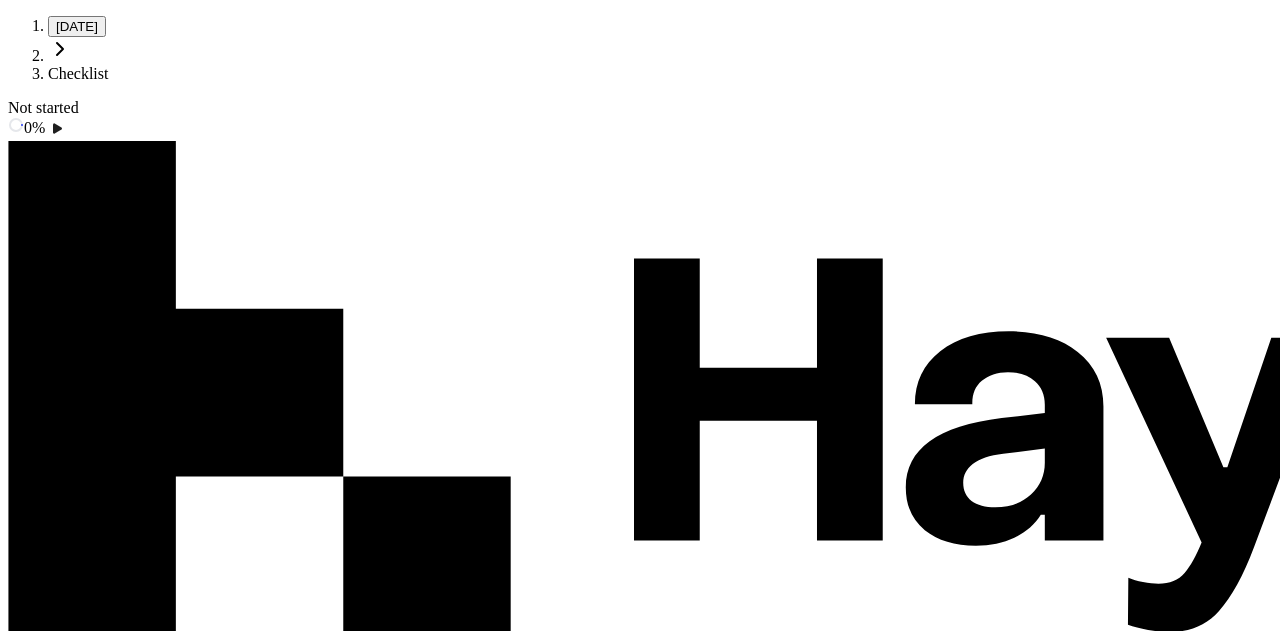 click on "[DATE] Checklist Not started 0 % Nivoda Close [DATE] Overview Checklist Flux Analysis Apps Reports Budgets Mappings Transactions Manage Inbox Companies Settings DP [PERSON_NAME] [PERSON_NAME][EMAIL_ADDRESS][PERSON_NAME][DOMAIN_NAME] All   (default) Assigned to me   For my review   Notifications New Task Filter Category Prepayments . Display Save View Not Started 9 Release Prepayments Nivoda Australia Pty Ltd Prepayments [DATE] JS Release Prepayments Nivoda Belgium BV Prepayments [DATE] DN Release Prepayments [GEOGRAPHIC_DATA] B.V. (Nivoda Netherlands) Prepayments [DATE] JS Release Prepayments Nivoda DMCC Prepayments [DATE] DN Release Prepayments [GEOGRAPHIC_DATA] (Pty) Ltd Prepayments [DATE] DN Release Prepayments Nivoda USA LLC Prepayments [DATE] KT Release Prepayments Nivoda HK Limited Prepayments [DATE] JS Release Prepayments Nivoda Limited Prepayments [DATE] DN Release Prepayments Nivoda LLP Prepayments [DATE] NS 169   tasks hidden by filters Clear filters
Status Entity Category Assignee Reviewer Completed" at bounding box center (640, 1431) 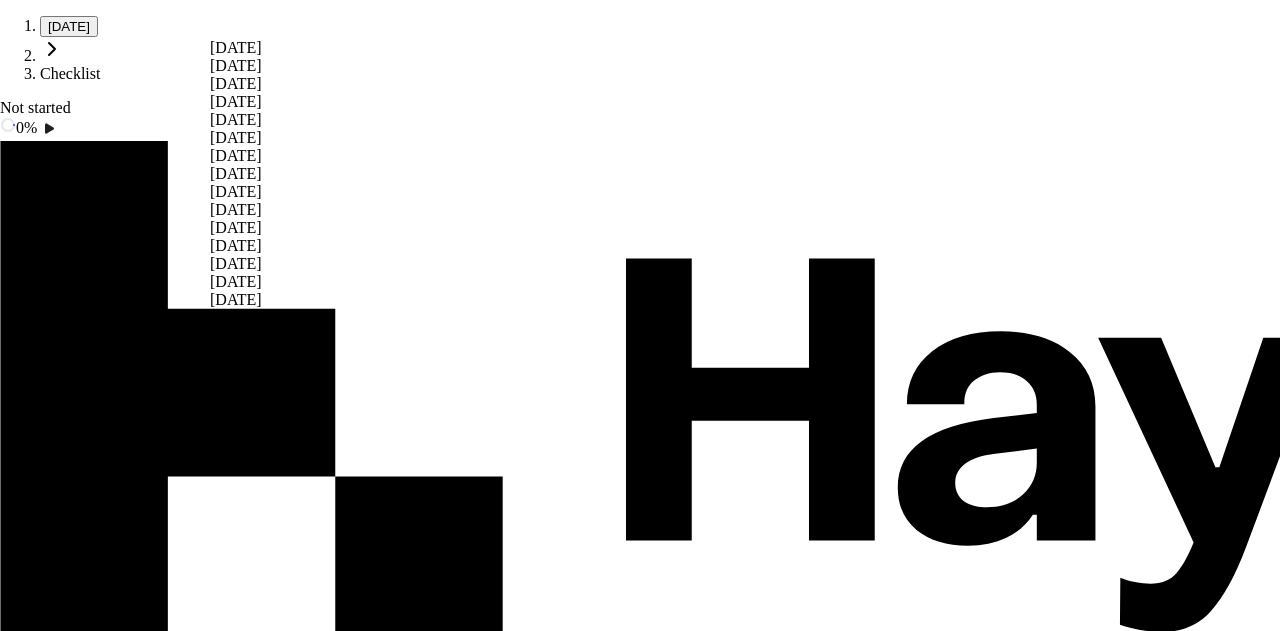 click on "[DATE]" at bounding box center (236, 120) 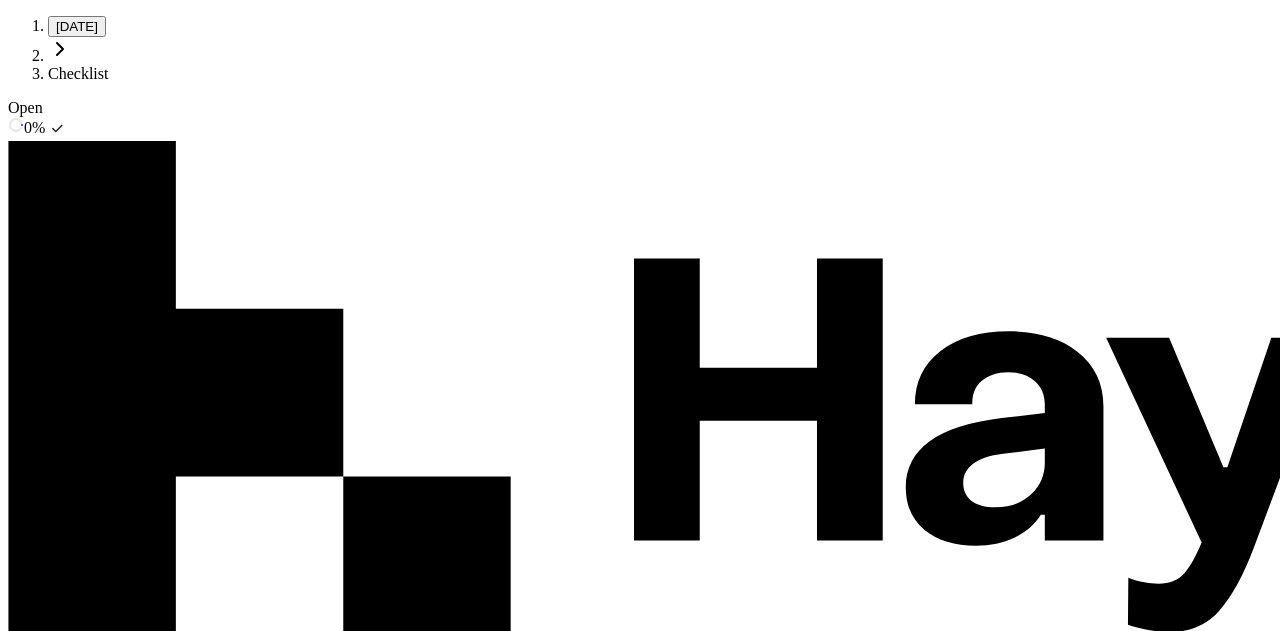 click on "Pending Review" at bounding box center [60, 2040] 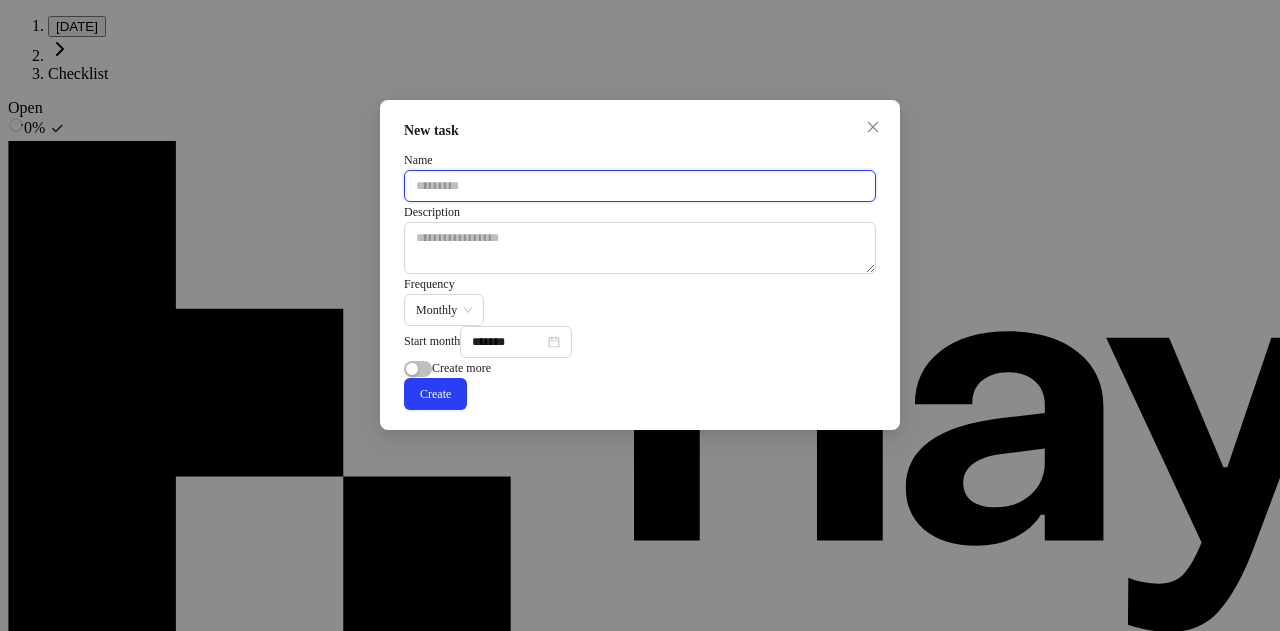 click at bounding box center [640, 186] 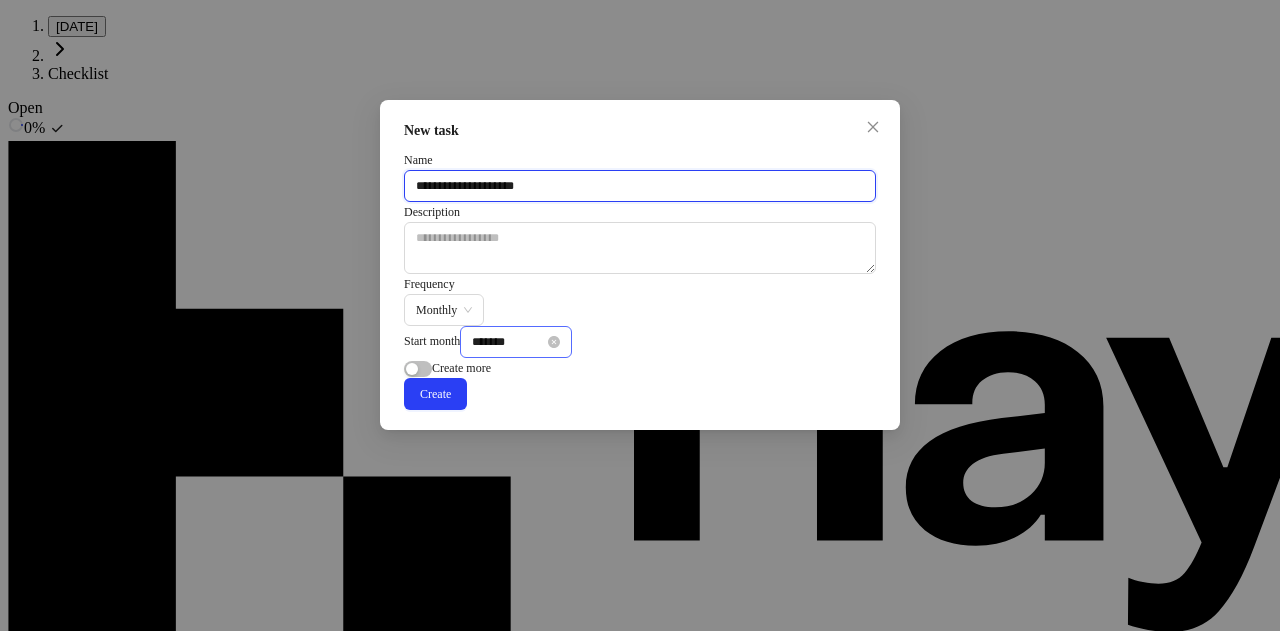 type on "**********" 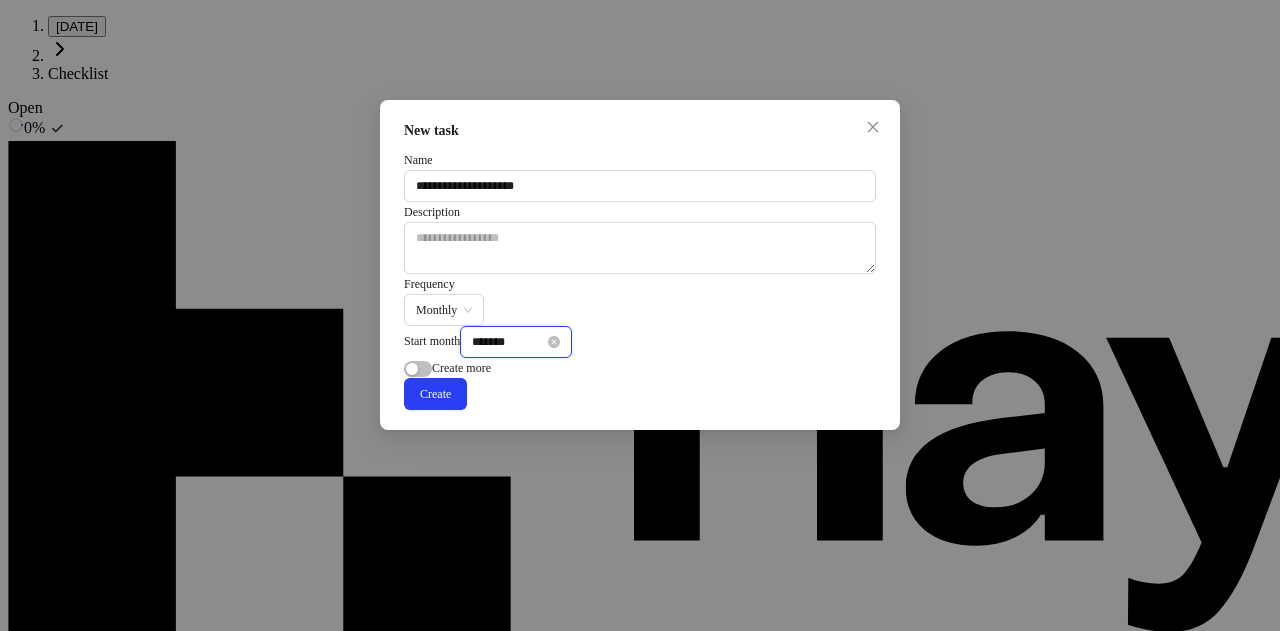 click on "*******" at bounding box center [508, 342] 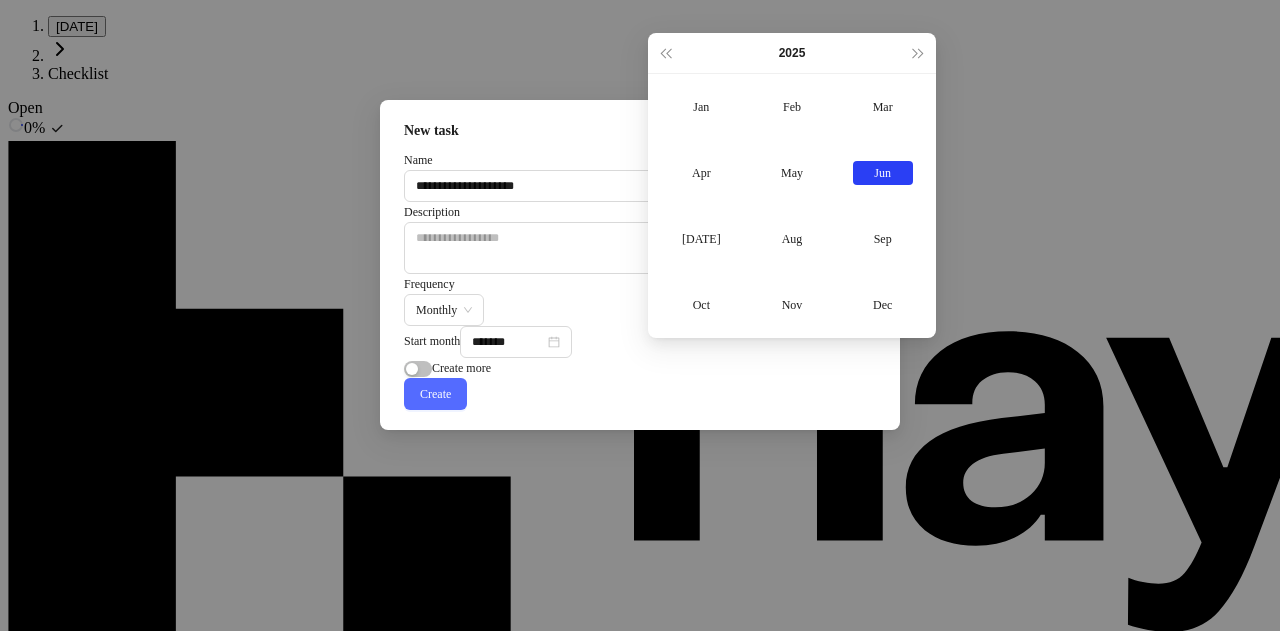 click on "Create" at bounding box center [435, 394] 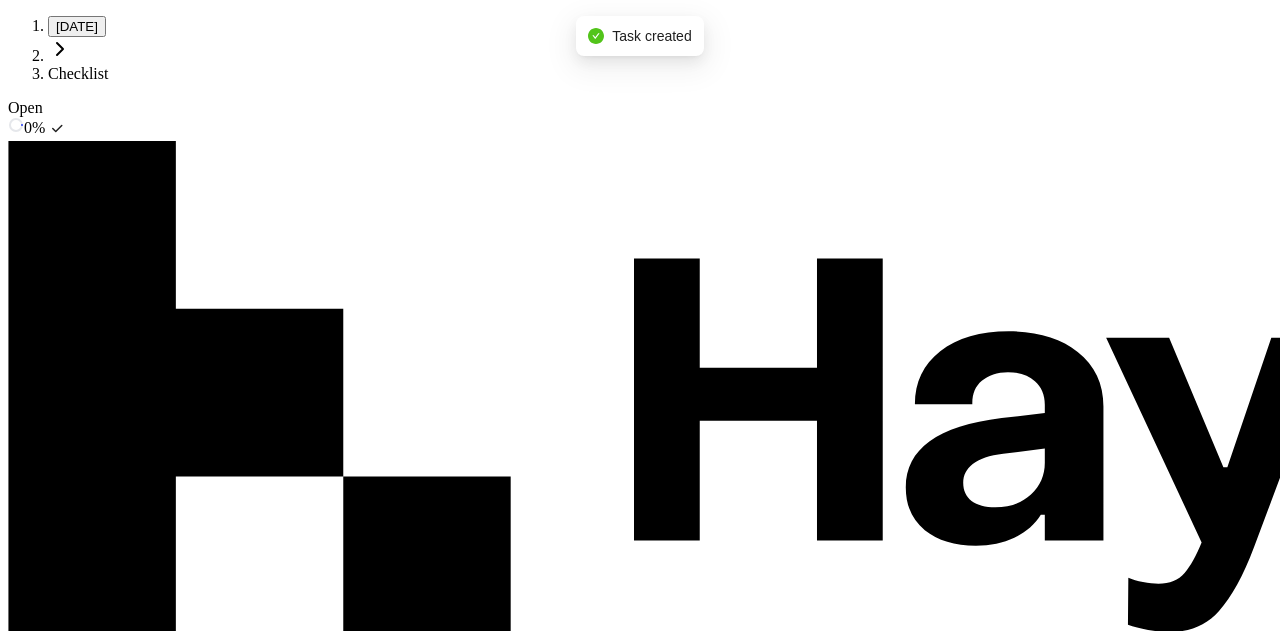 type 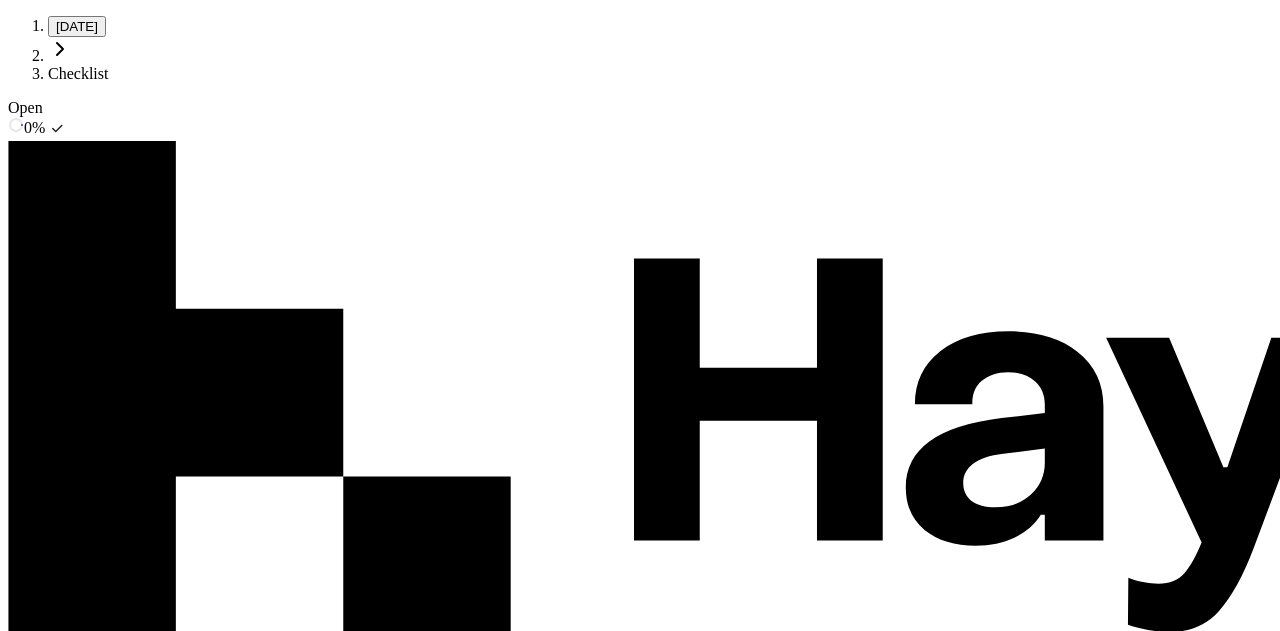 click on "Add a due date" at bounding box center (71, 2812) 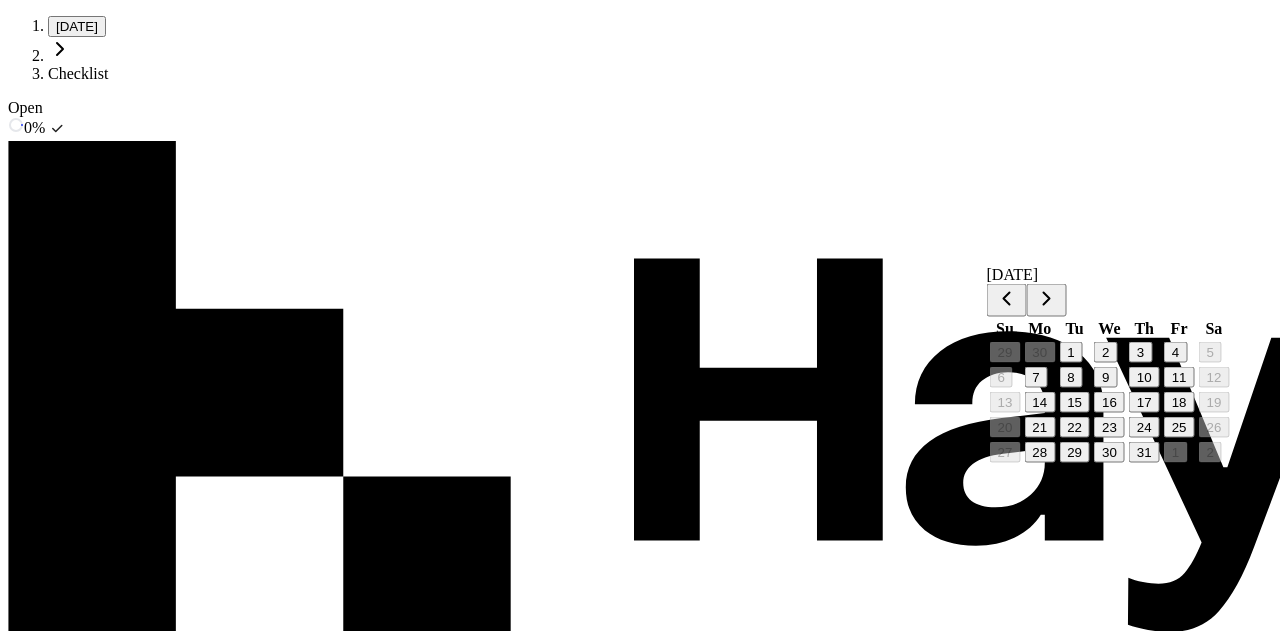 click on "7" at bounding box center (1035, 377) 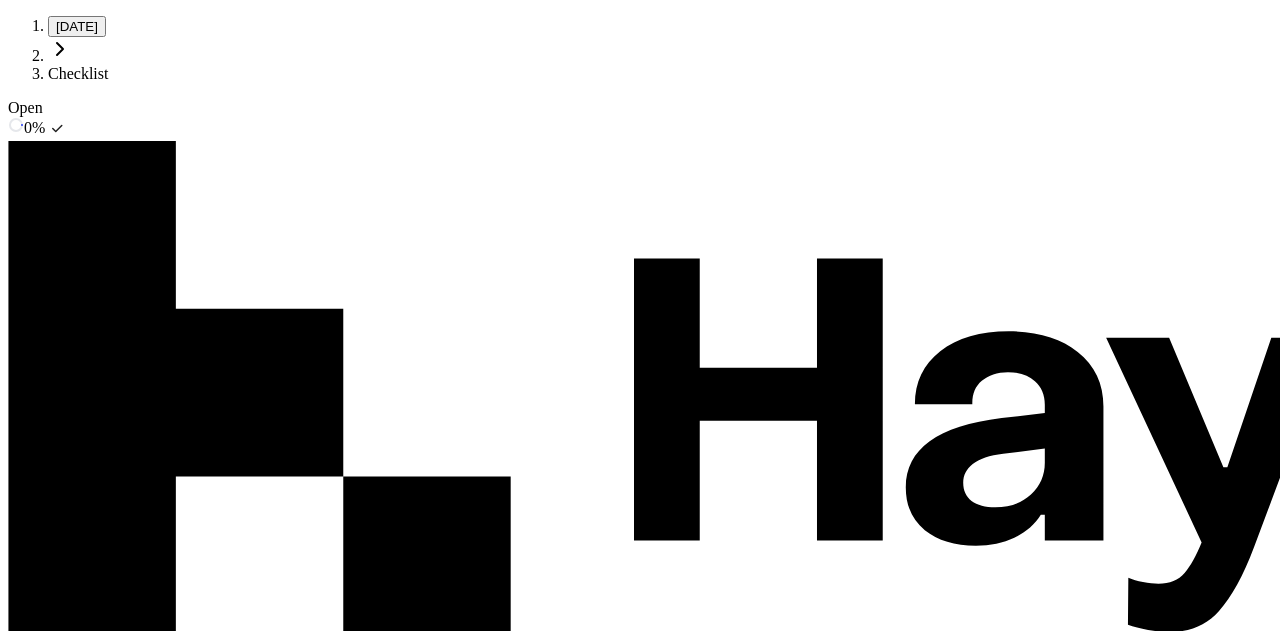 click on "Assign to self" at bounding box center [167, 2925] 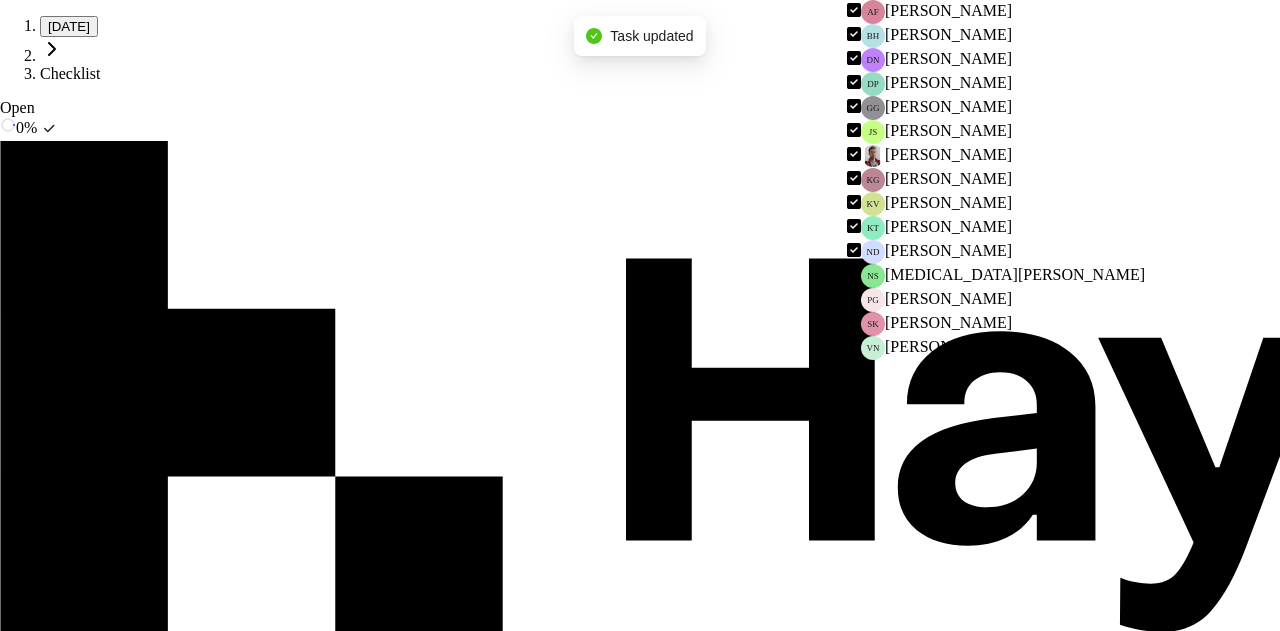 click on "**********" at bounding box center [640, 1578] 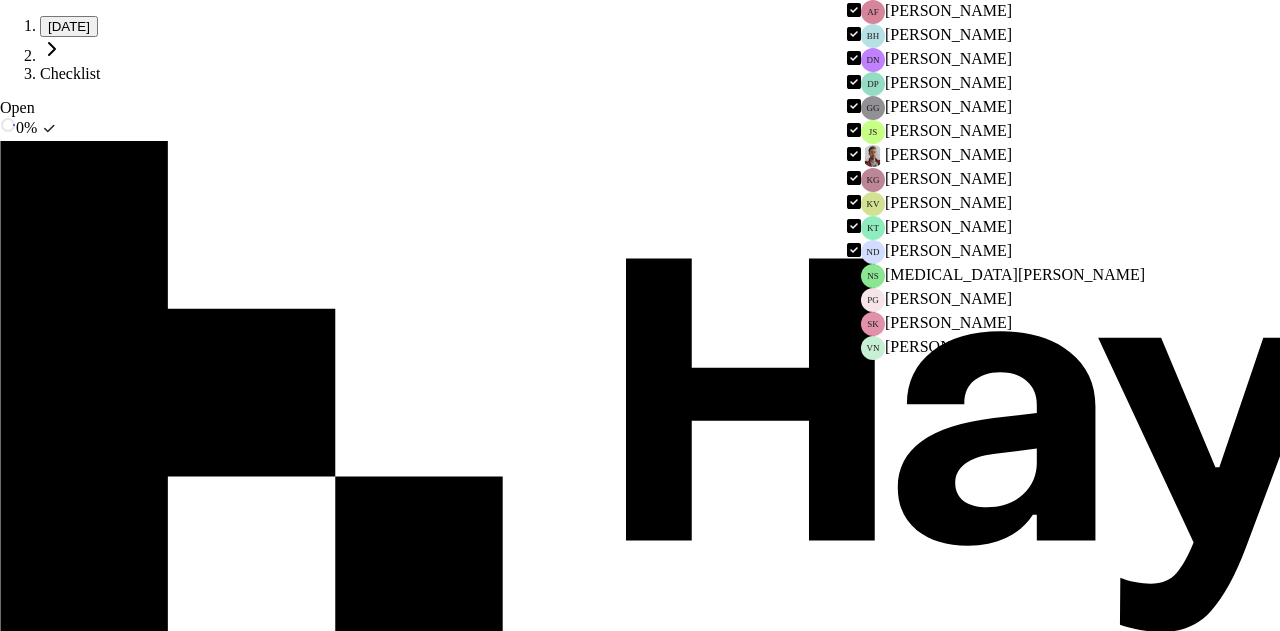 click on "[PERSON_NAME]" at bounding box center (948, 250) 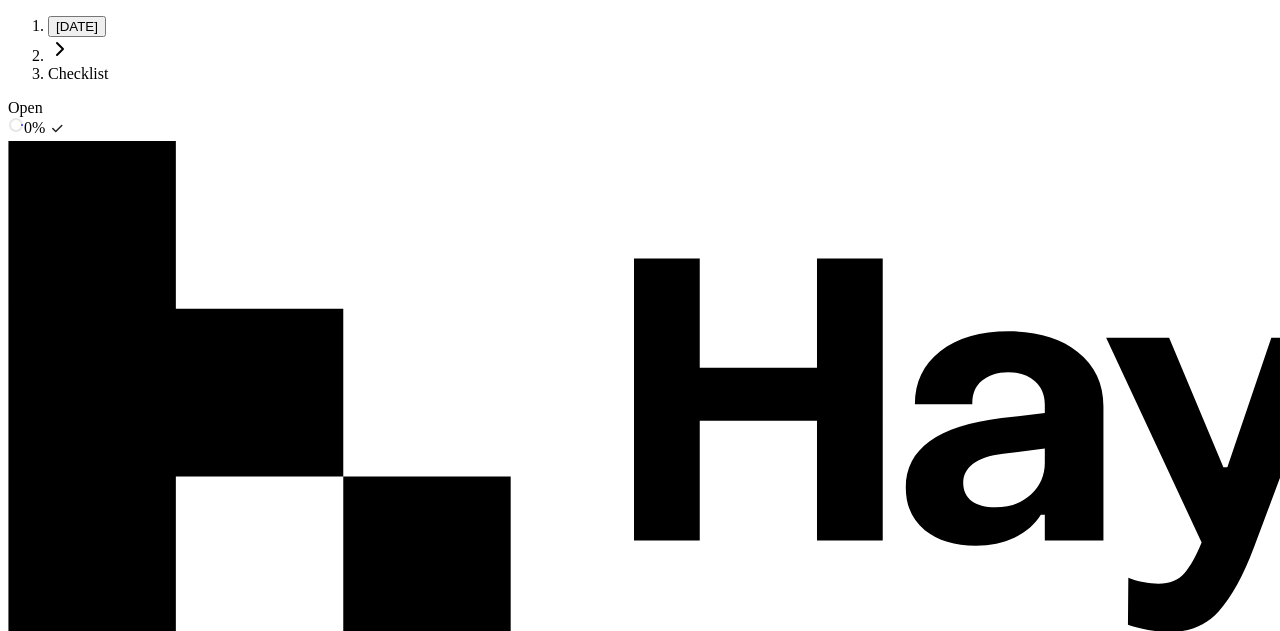 click on "TDS working - Non-diamond" at bounding box center (103, 2250) 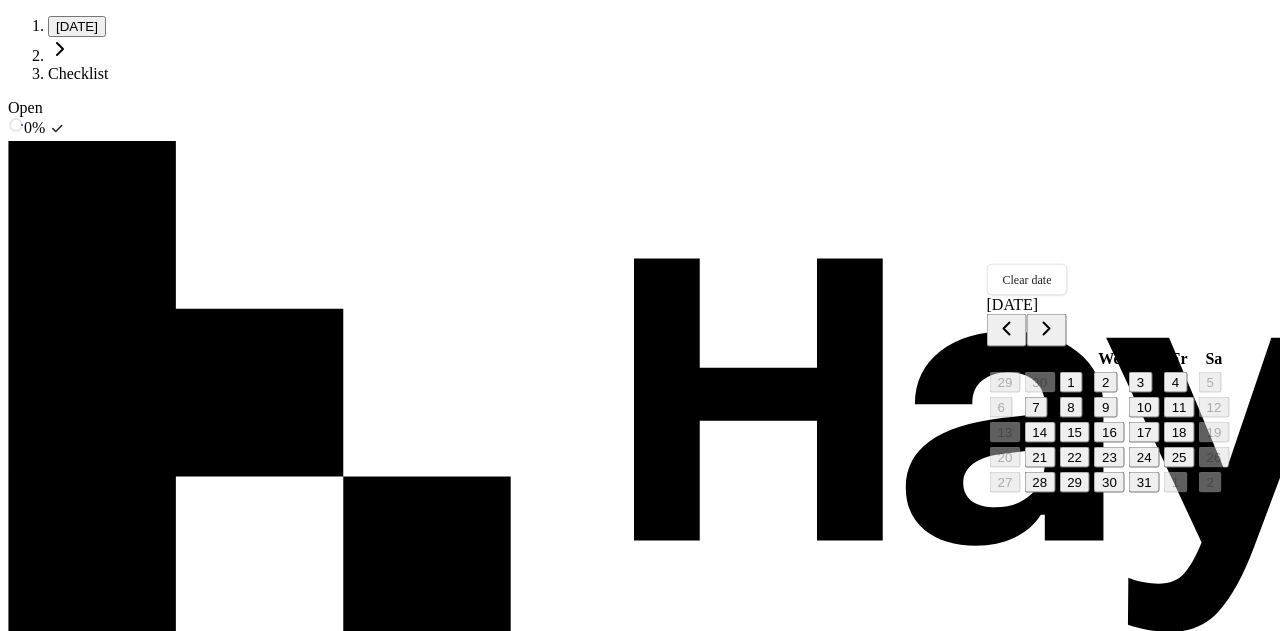 click on "7" at bounding box center (1035, 407) 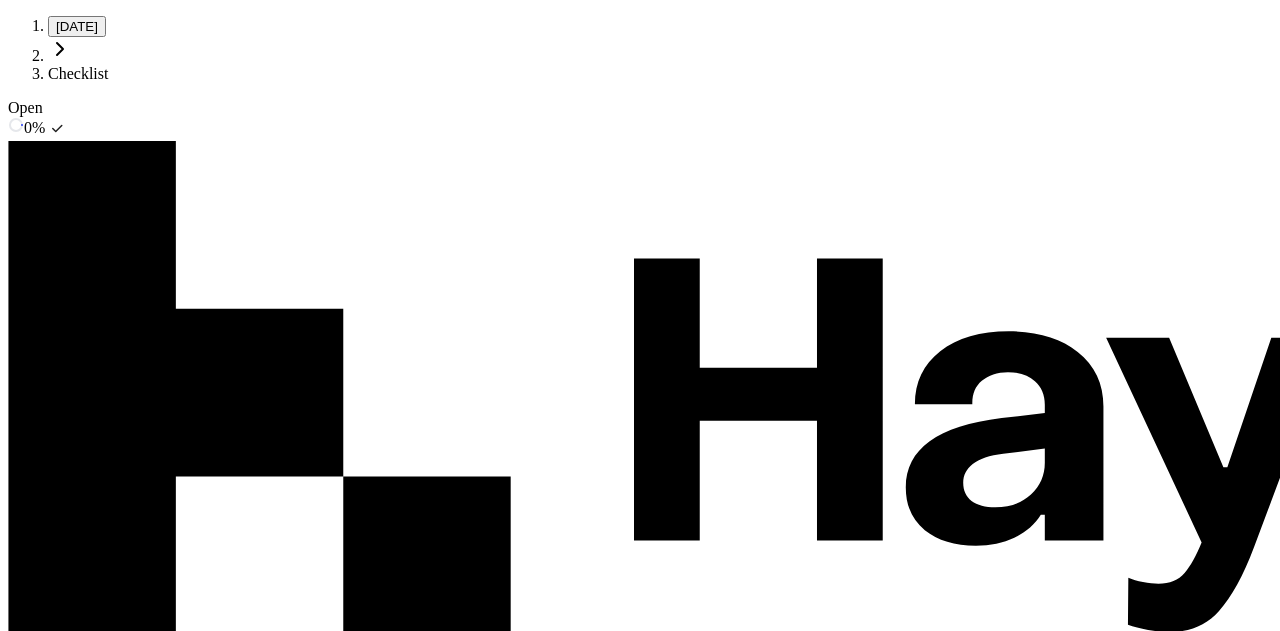 click at bounding box center (24, 2578) 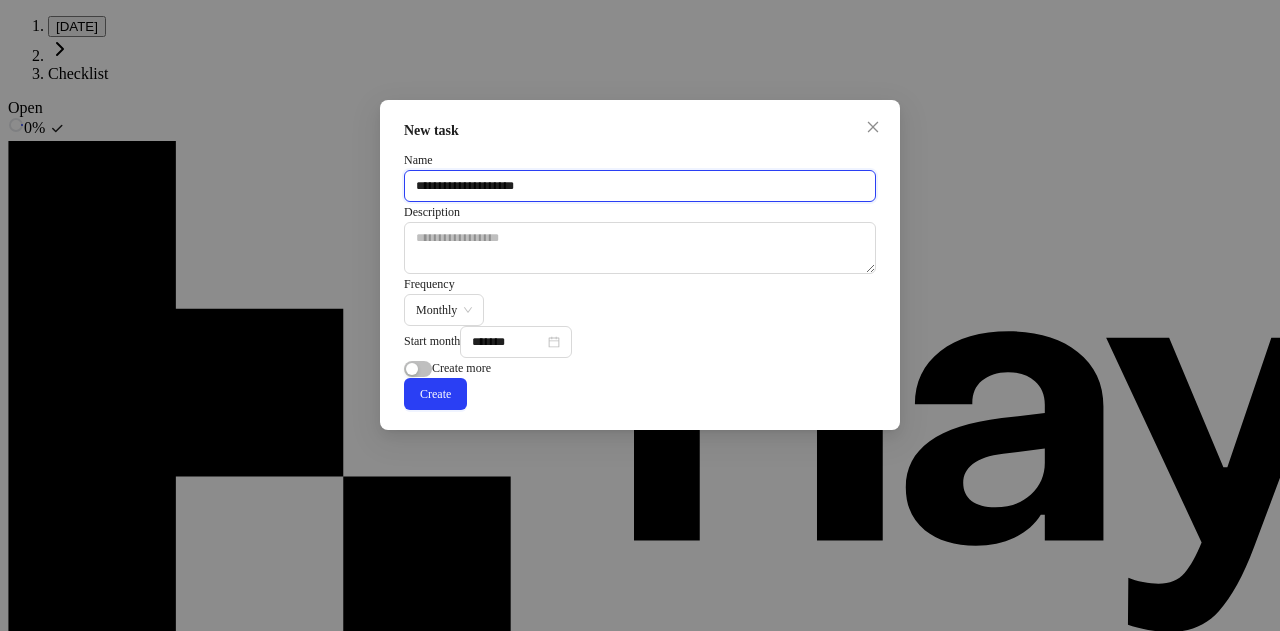drag, startPoint x: 586, startPoint y: 206, endPoint x: 421, endPoint y: 206, distance: 165 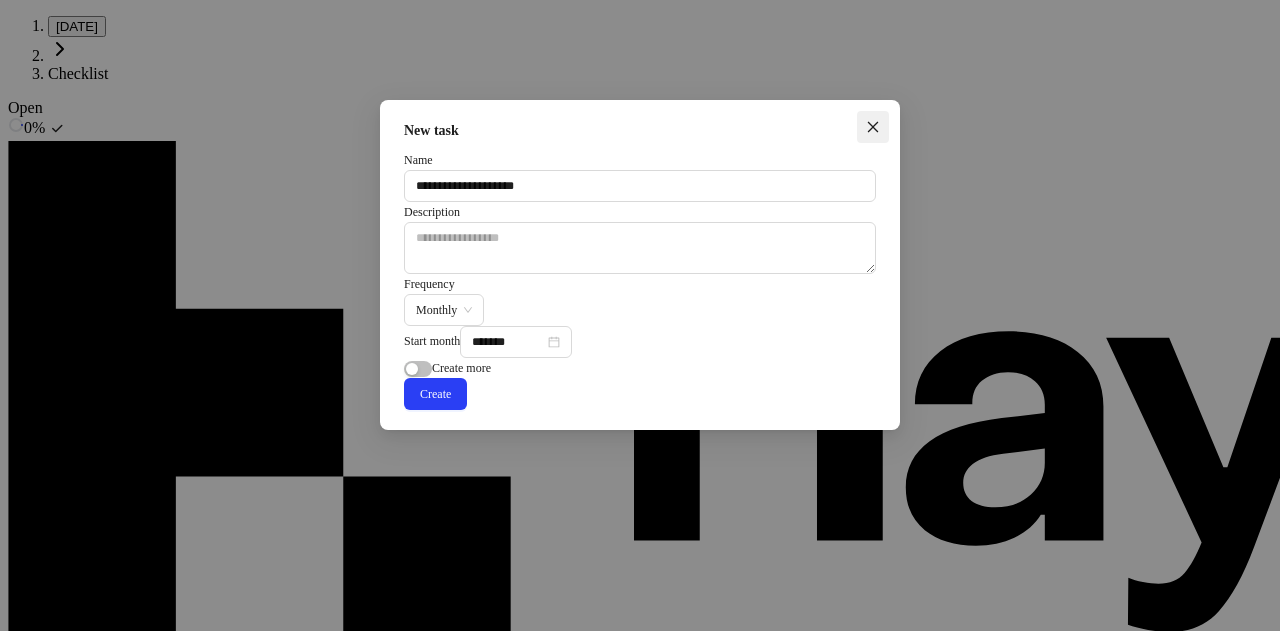 click 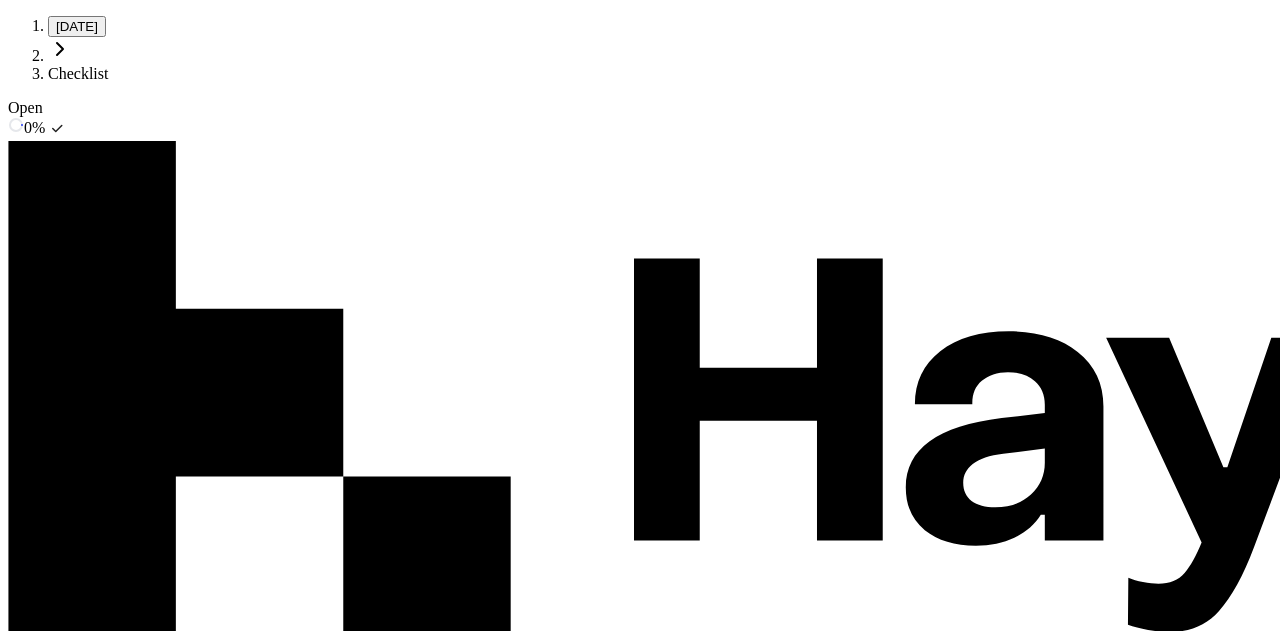 scroll, scrollTop: 3000, scrollLeft: 0, axis: vertical 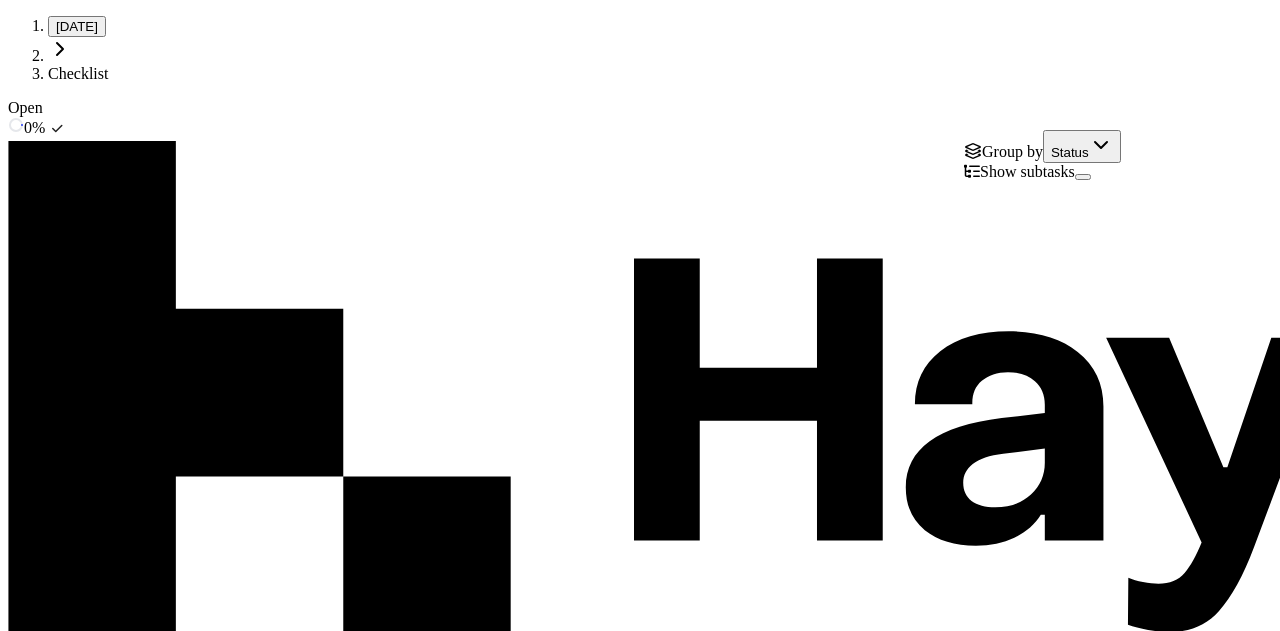 click on "Filter . Display" at bounding box center [640, 1936] 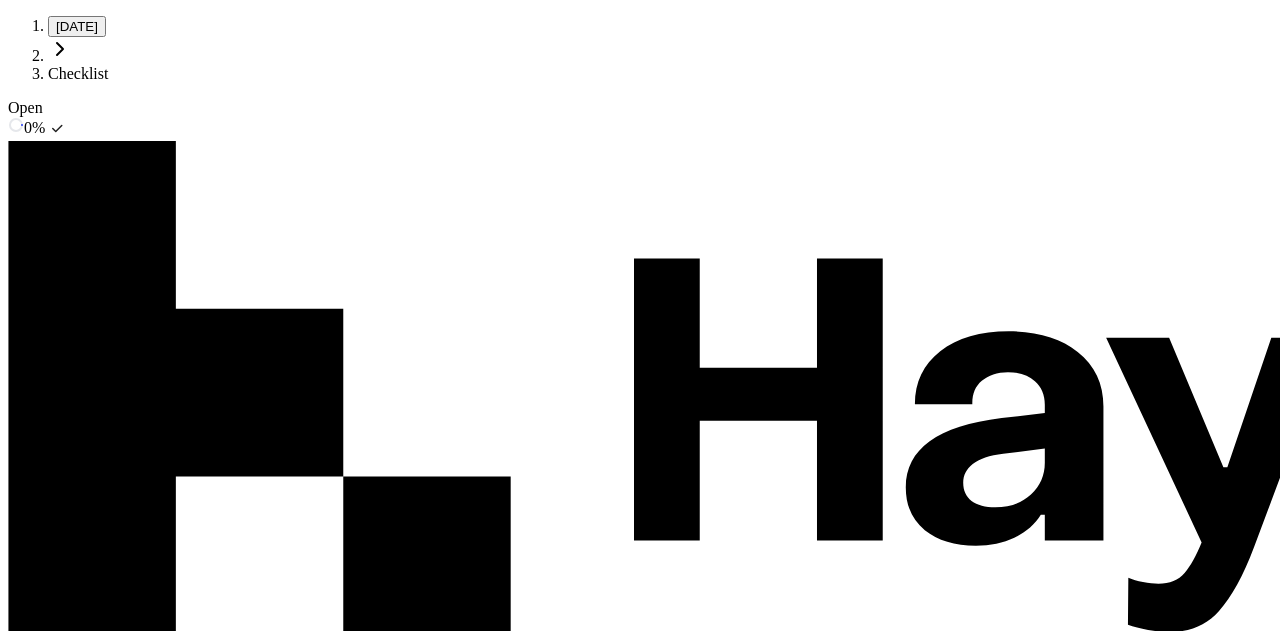 click on "Assigned to me" at bounding box center (145, 1844) 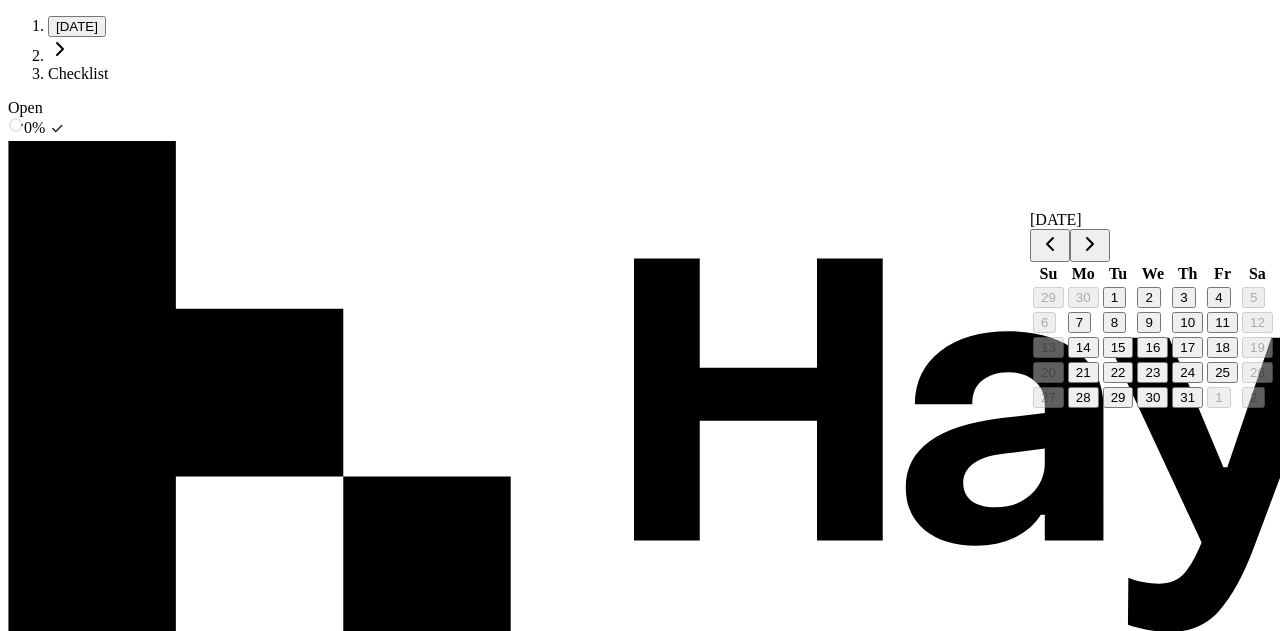 click on "31" at bounding box center (1187, 397) 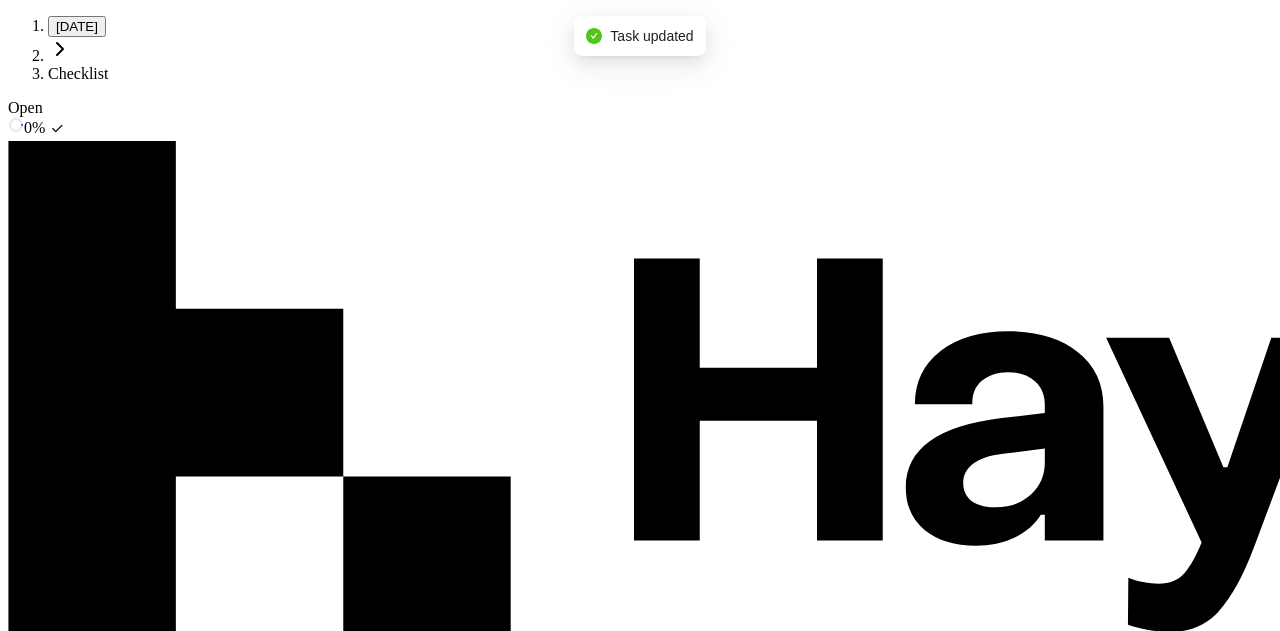 click on "**********" at bounding box center [640, 1746] 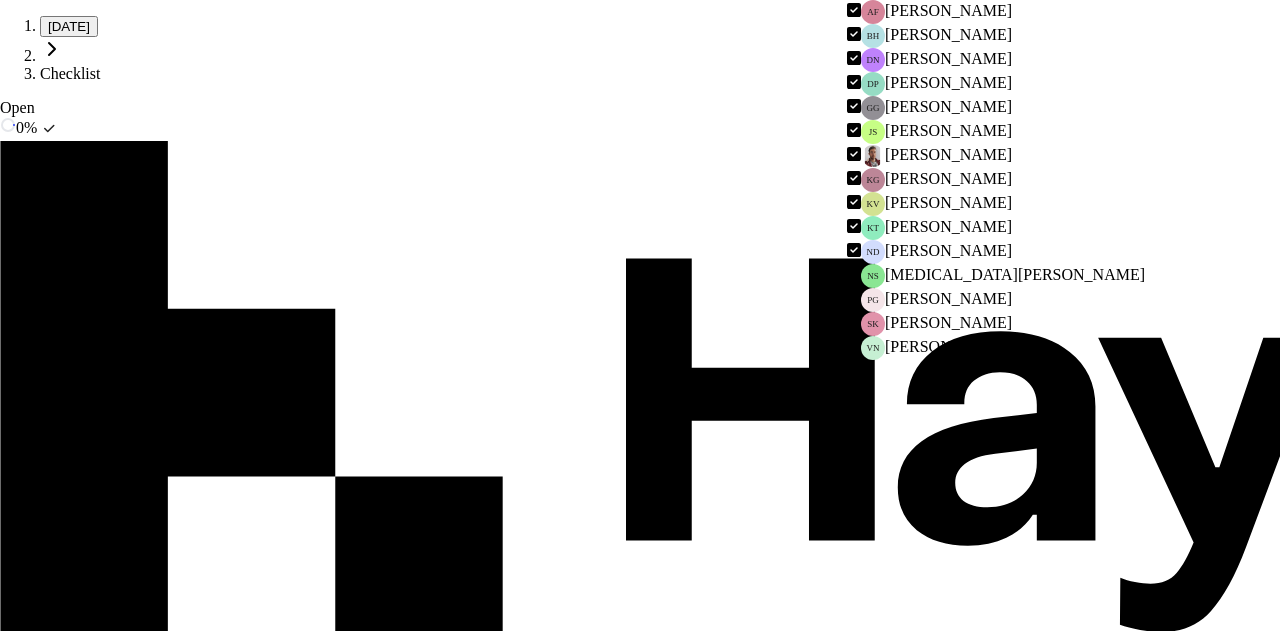click on "[PERSON_NAME]" at bounding box center [948, 250] 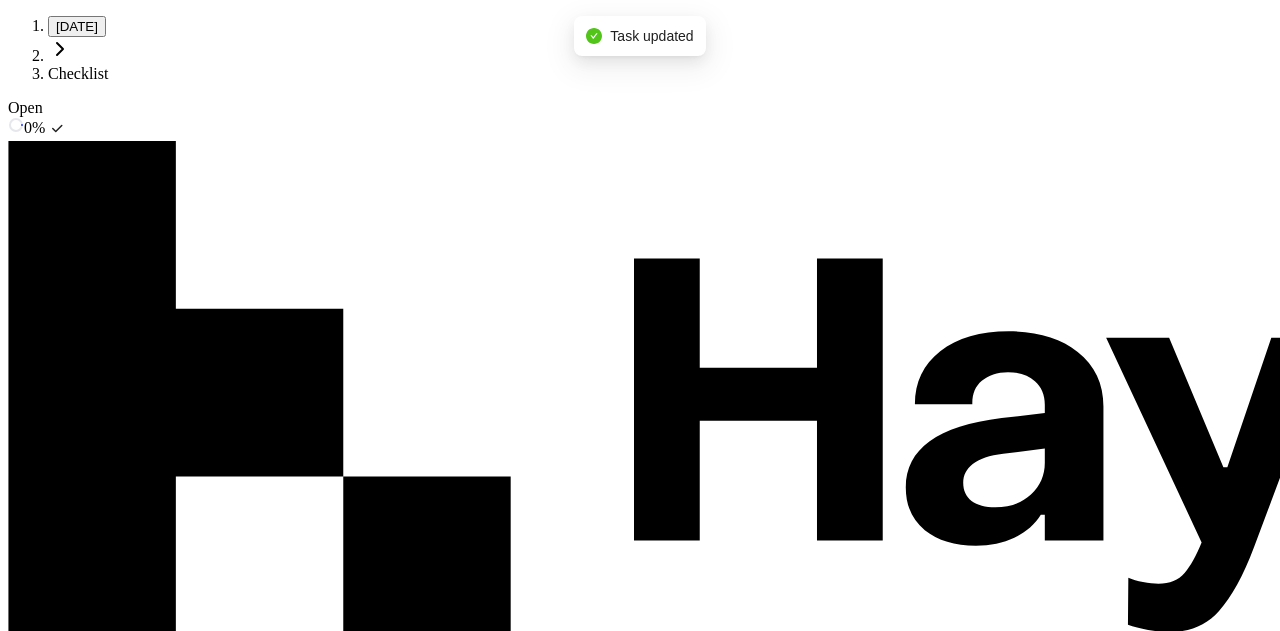 click at bounding box center [24, 2870] 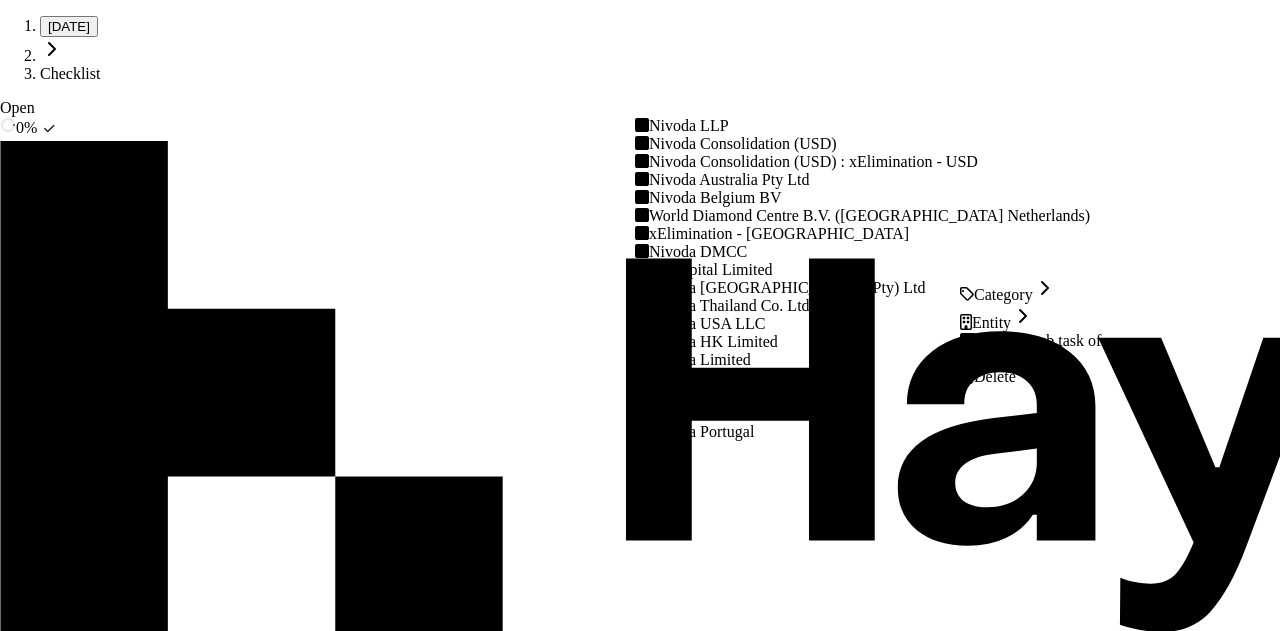 click on "Nivoda LLP" at bounding box center [862, 126] 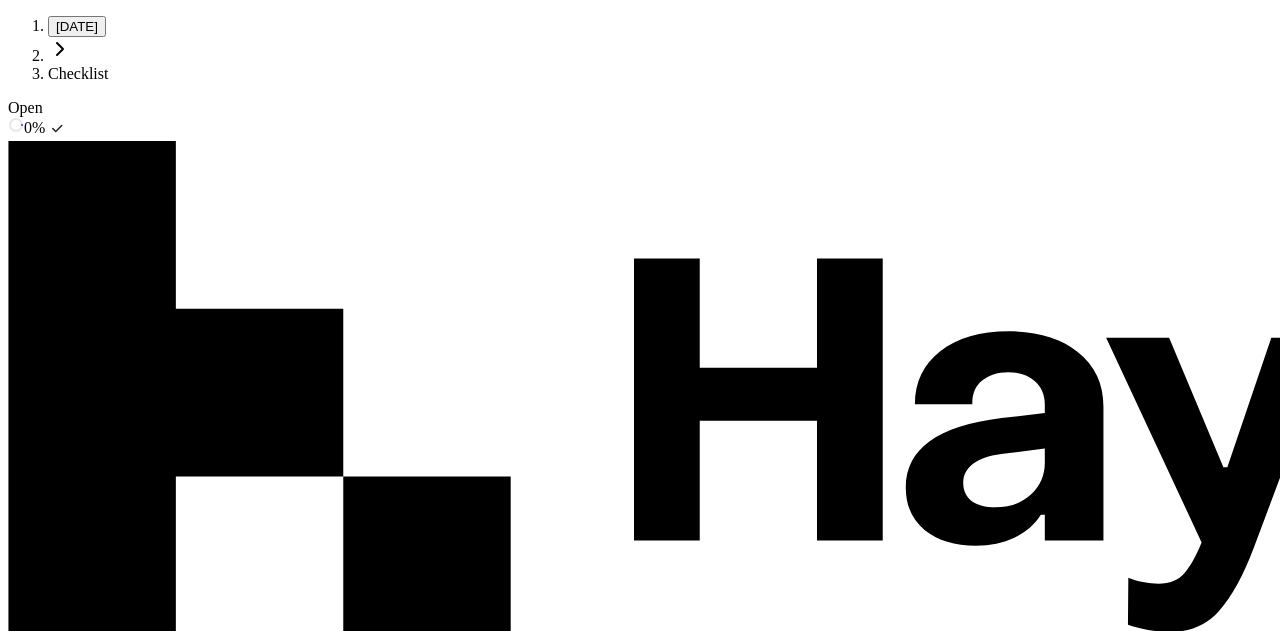 click on "For my review" at bounding box center [249, 1844] 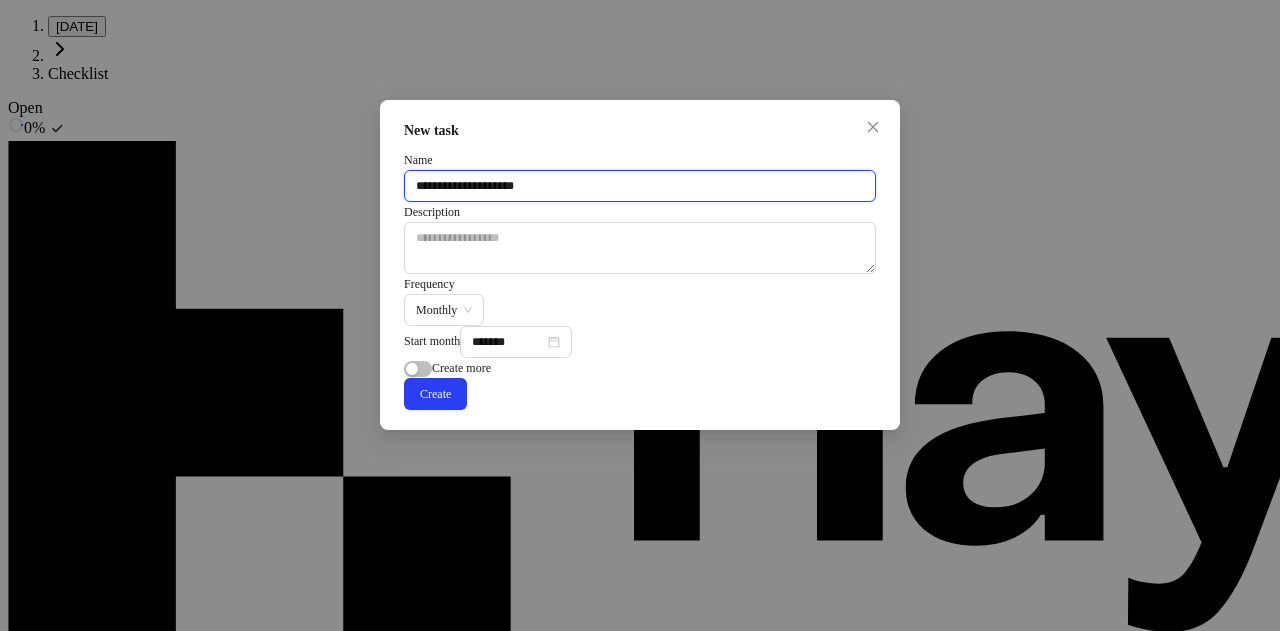 drag, startPoint x: 607, startPoint y: 199, endPoint x: 382, endPoint y: 203, distance: 225.03555 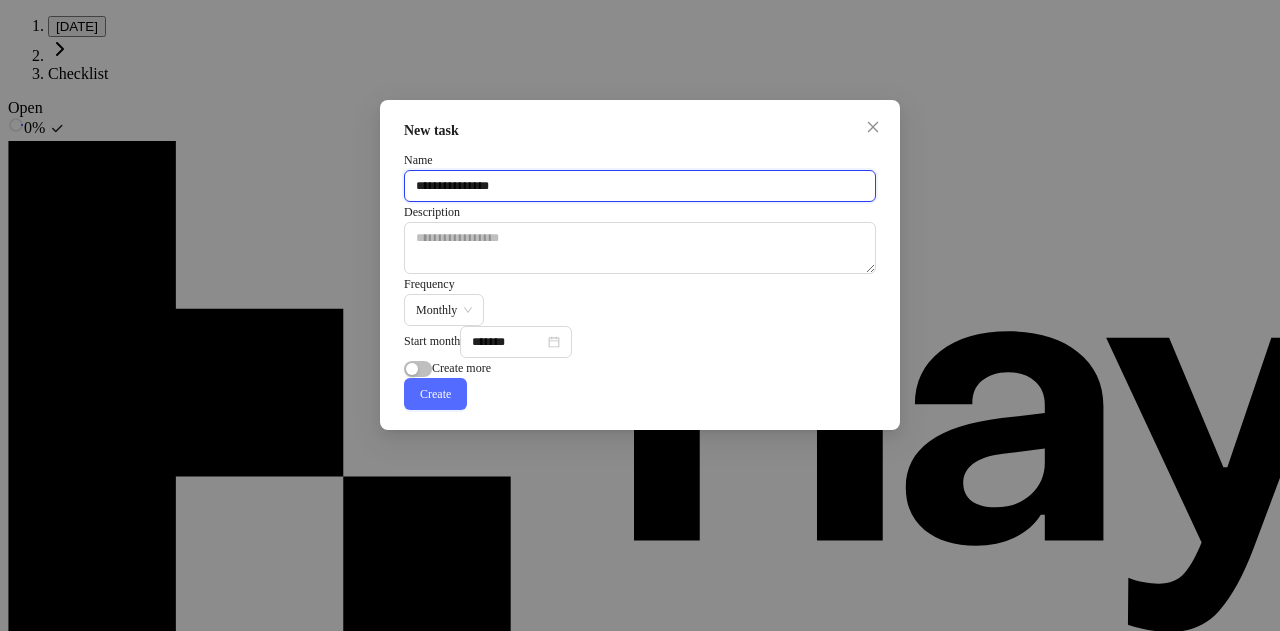 type on "**********" 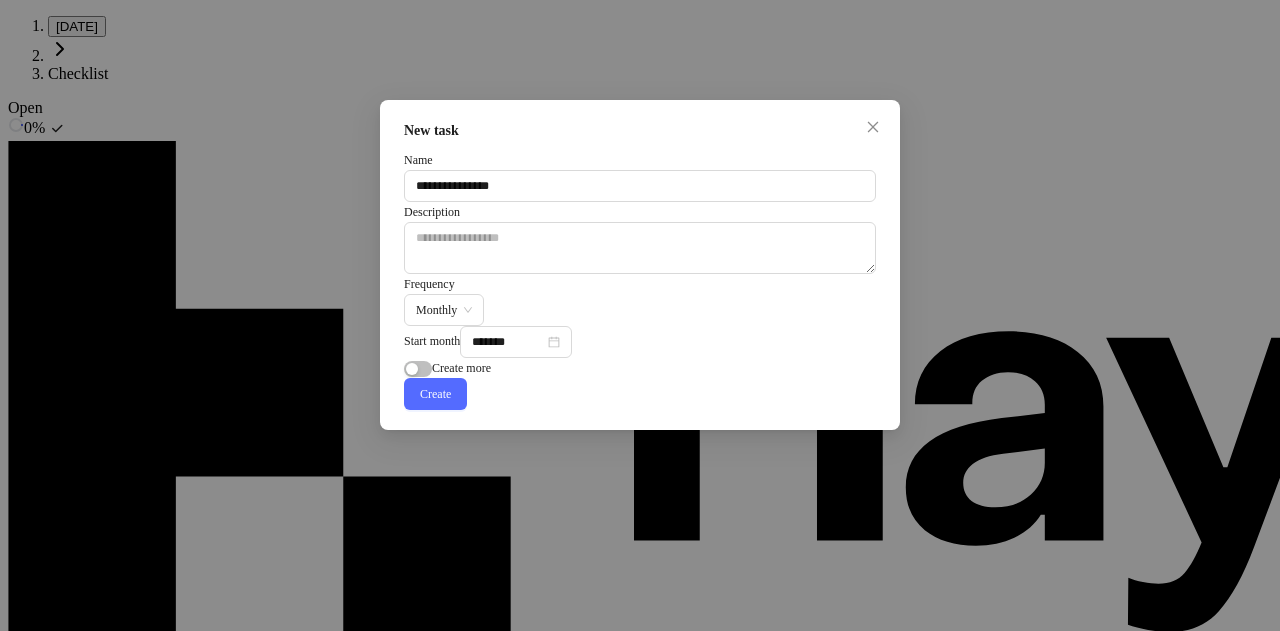 click on "Create" at bounding box center [435, 394] 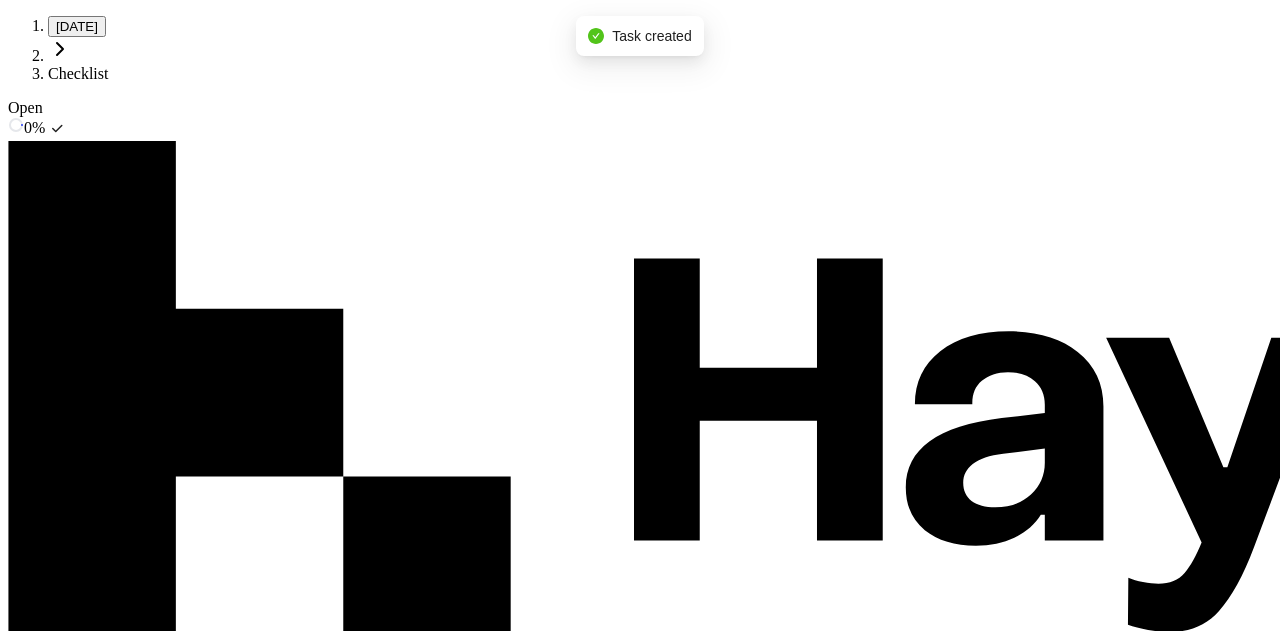 type 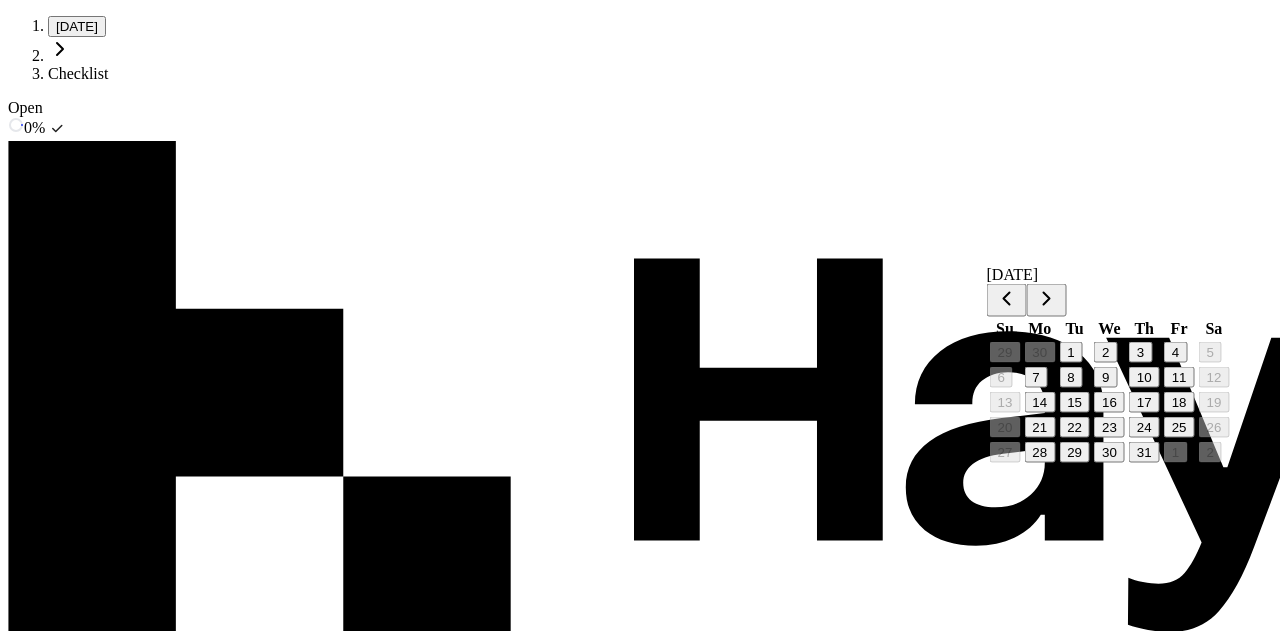 click on "31" at bounding box center [1144, 452] 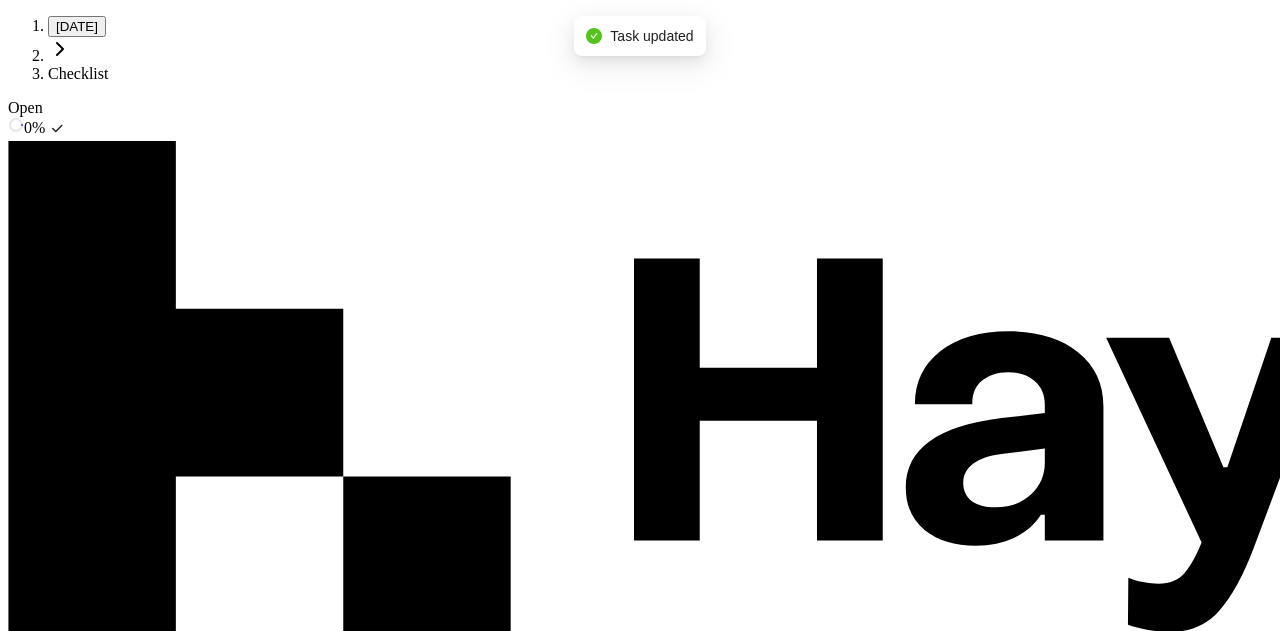 click on "[DATE]" at bounding box center [43, 17434] 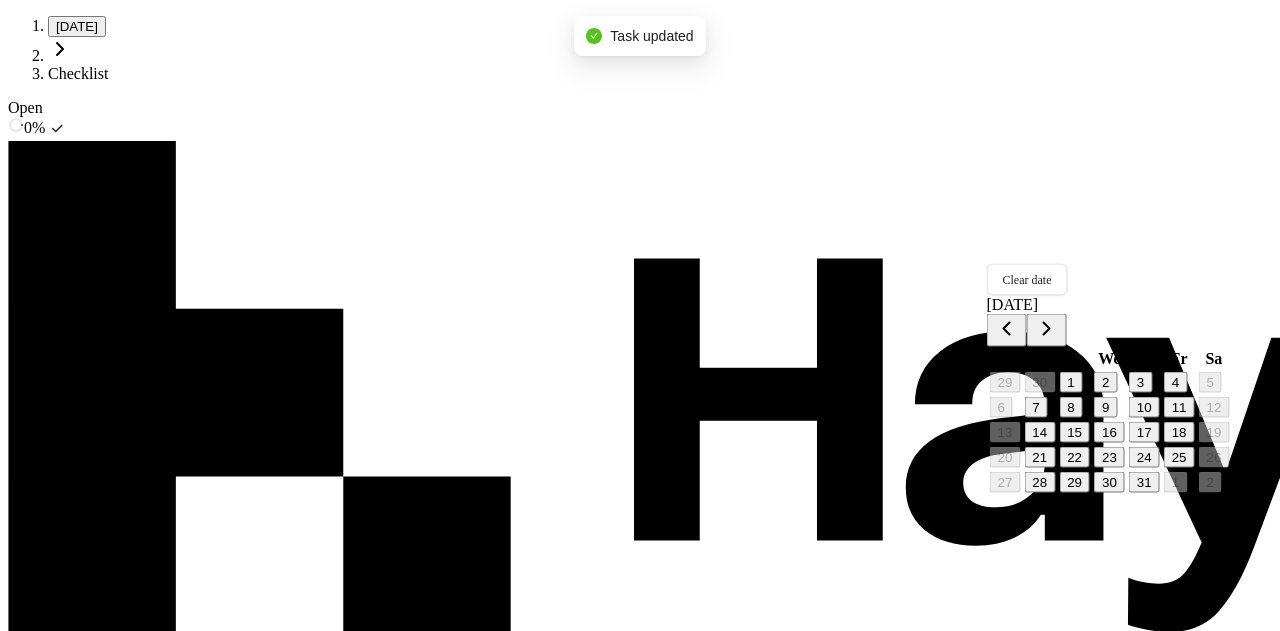 scroll, scrollTop: 4619, scrollLeft: 0, axis: vertical 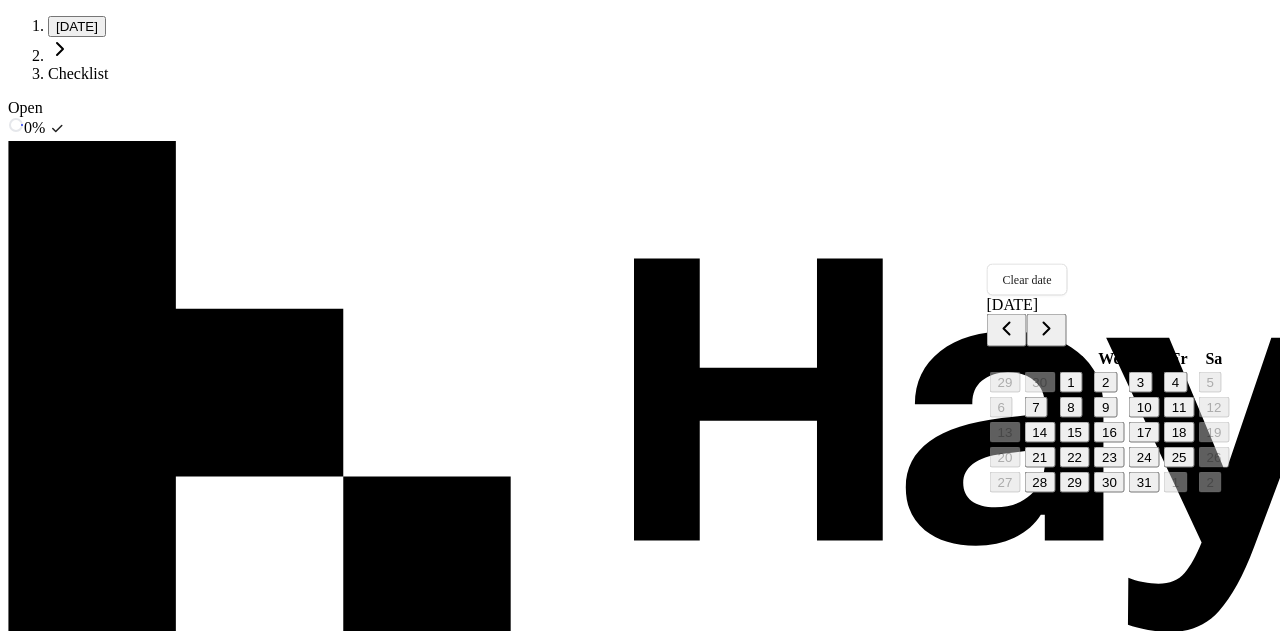 click on "30" at bounding box center [1109, 482] 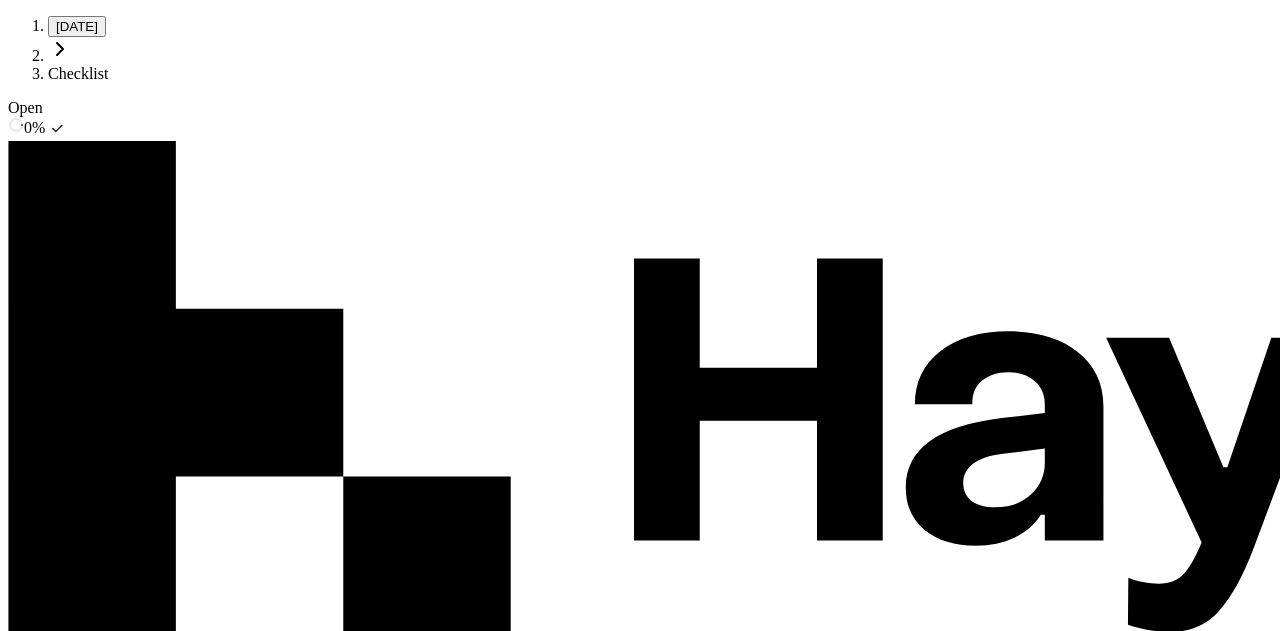 click on "Assign to self" at bounding box center (167, 17549) 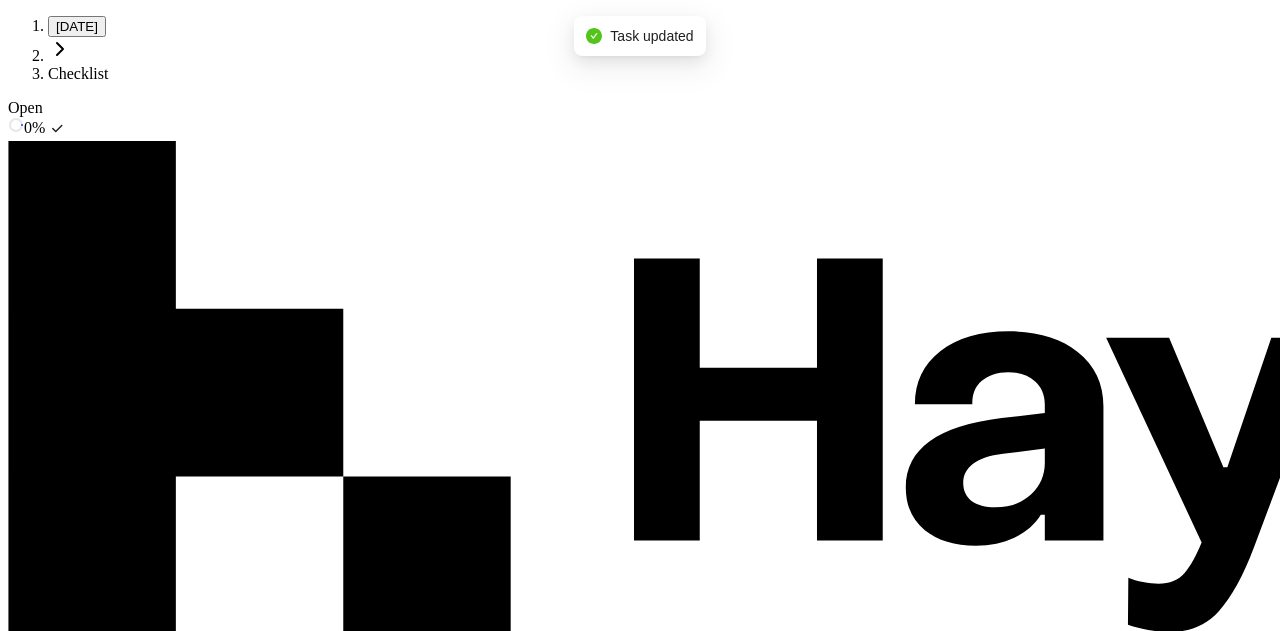 click on "[DATE] Checklist Open 0 % Nivoda Close [DATE] Overview Checklist Flux Analysis Apps Reports Budgets Mappings Transactions Manage Inbox Companies Settings DP [PERSON_NAME] [PERSON_NAME][EMAIL_ADDRESS][PERSON_NAME][DOMAIN_NAME] All   (default) Assigned to me   For my review   Notifications New Task Filter . Display Not Started 148 Review Small Use Assets Account Nivoda LLP Fixed Assets [DATE] NS Run depreciation Nivoda LLP Fixed Assets [DATE] NS Review Stripe balance account Nivoda Australia Pty Ltd Suspense Accounts [DATE] BH Review Open Invoice Nivoda LLP Open invoice review [DATE] SK Review Open Invoice Nivoda Australia Pty Ltd Open invoice review [DATE] JS Review Open Invoice Nivoda Belgium BV Open invoice review [DATE] DN Review Open Invoice World Diamond Centre B.V. (Nivoda Netherlands) Open invoice review [DATE] JS Review Open Invoice Nivoda DMCC Open invoice review [DATE] DN Review Open Invoice [GEOGRAPHIC_DATA] (Pty) Ltd Open invoice review [DATE] DN Review Open Invoice Nivoda HK Limited Open invoice review [DATE] JS [DATE]" at bounding box center [640, 8894] 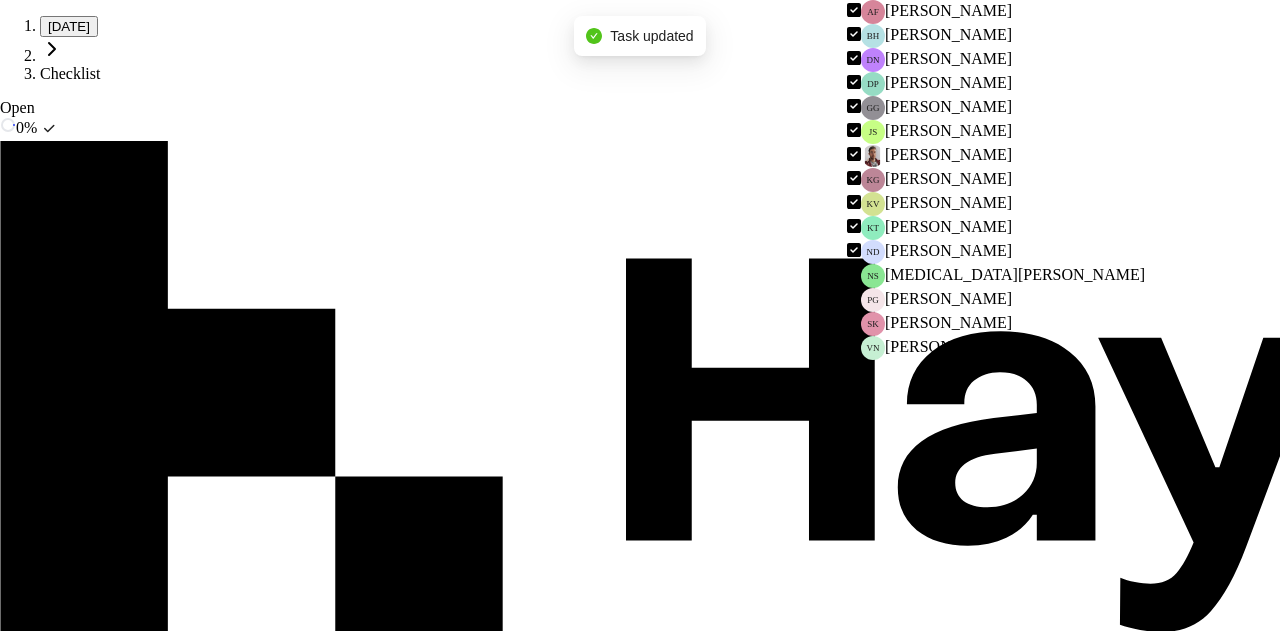 click on "[PERSON_NAME]" at bounding box center [948, 250] 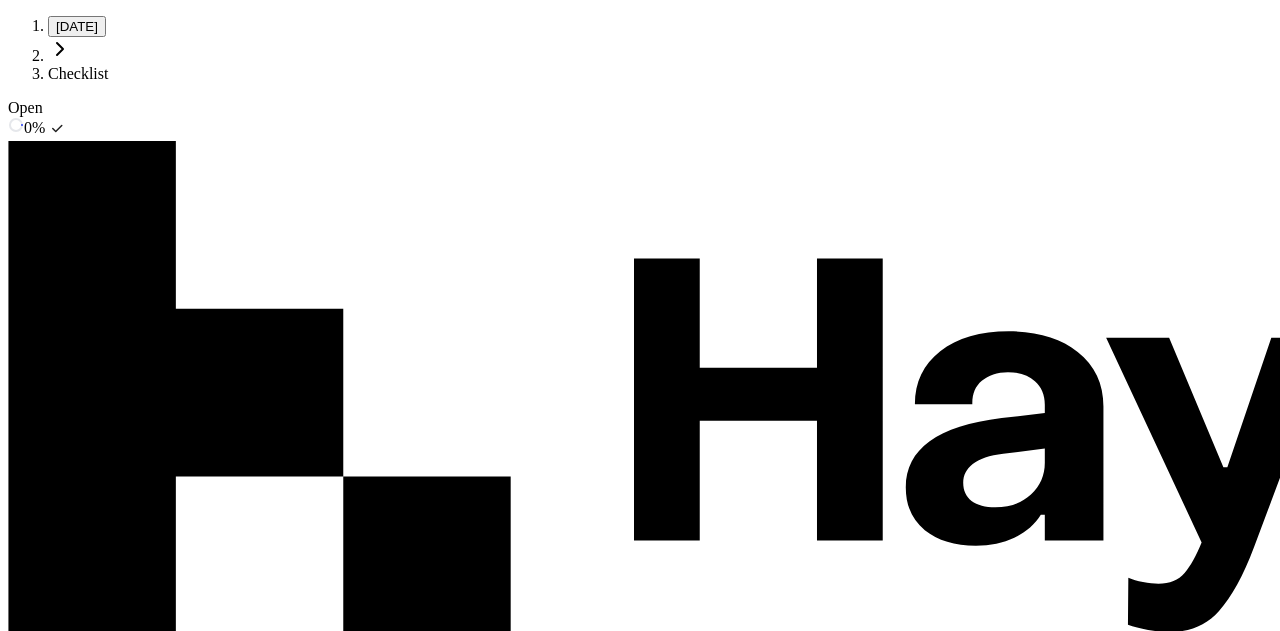 click at bounding box center [24, 17211] 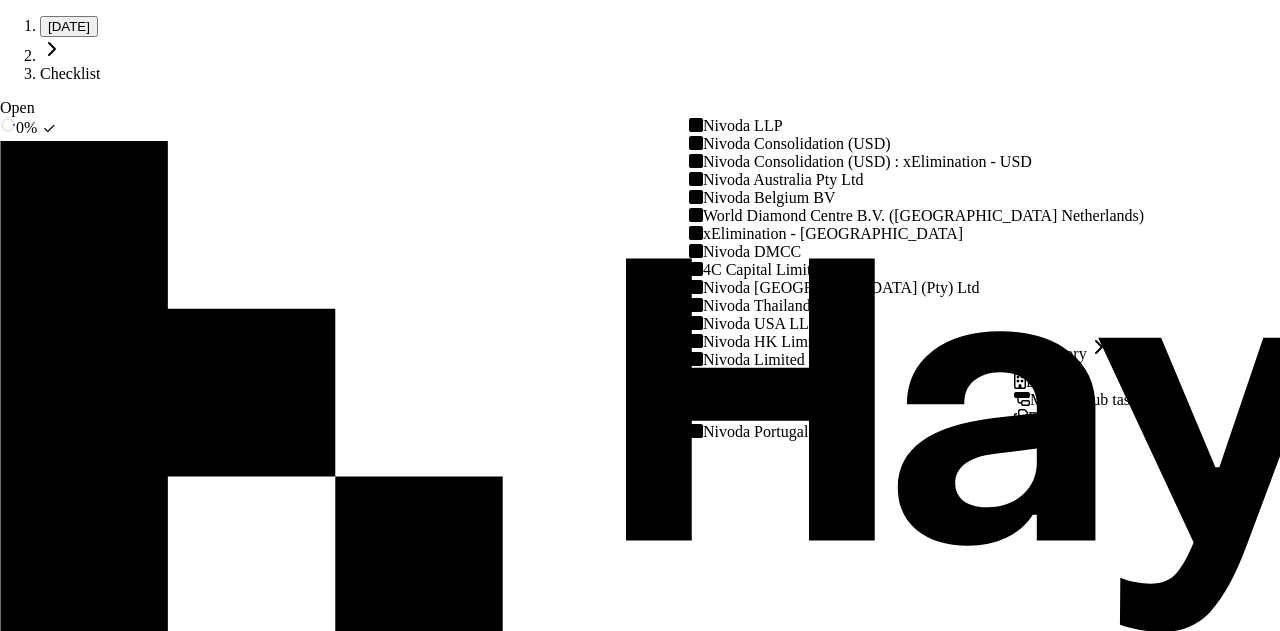 click on "Nivoda LLP" at bounding box center (916, 126) 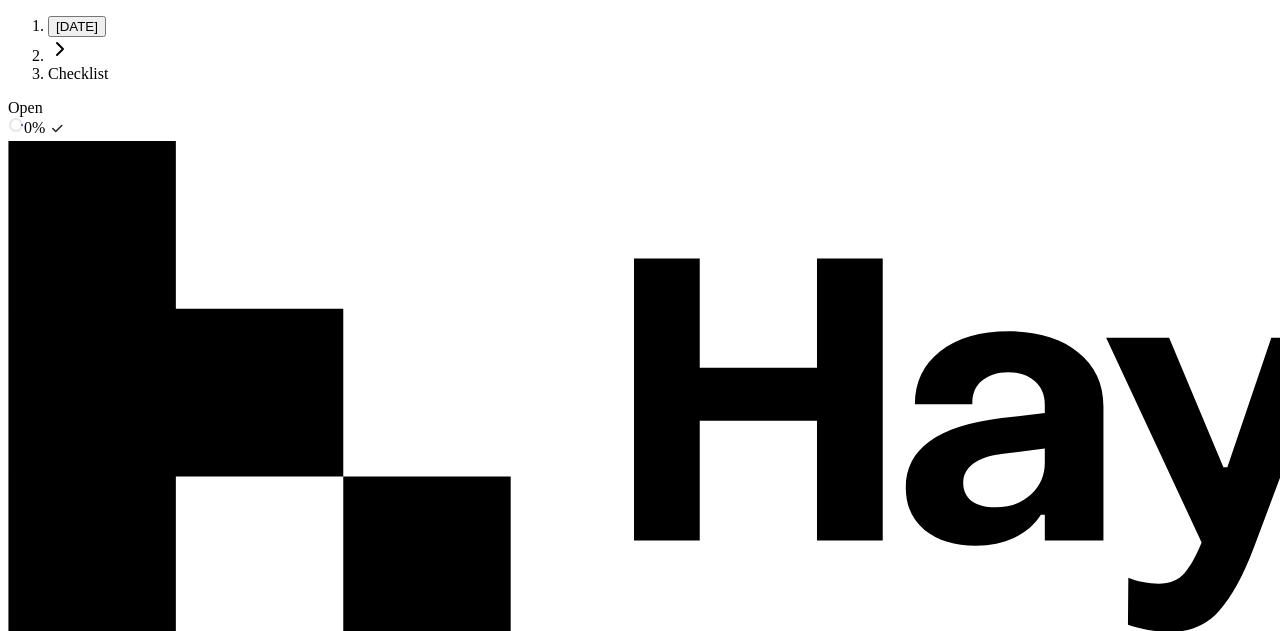 scroll, scrollTop: 819, scrollLeft: 0, axis: vertical 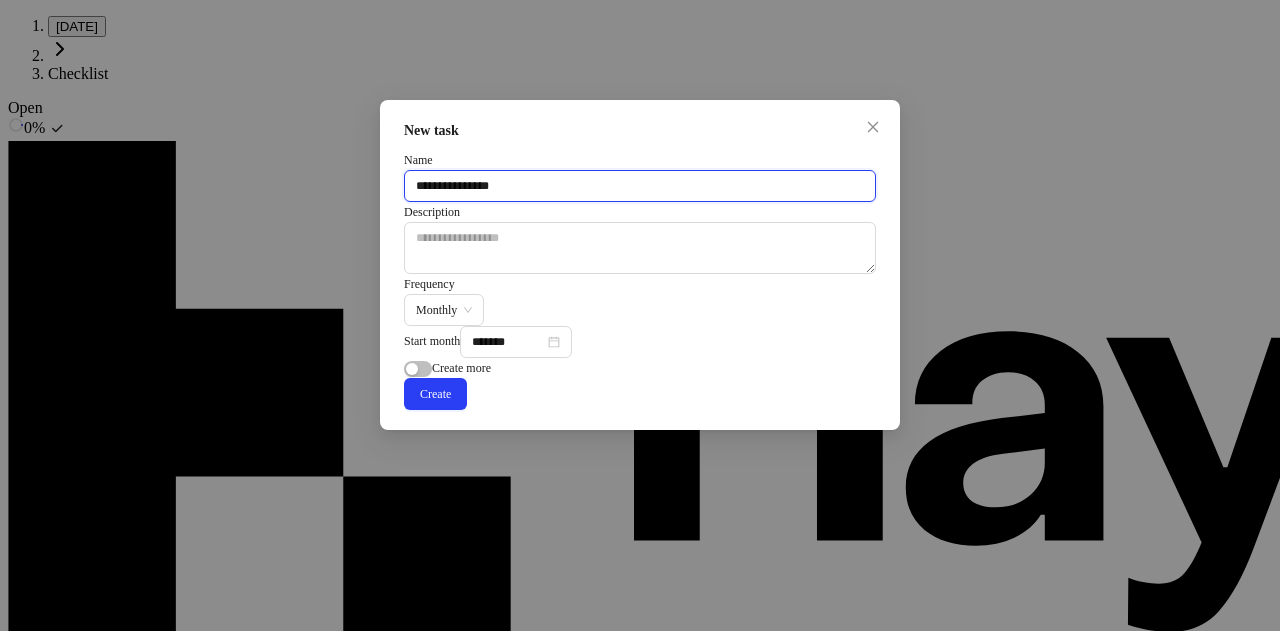 drag, startPoint x: 563, startPoint y: 202, endPoint x: 378, endPoint y: 203, distance: 185.0027 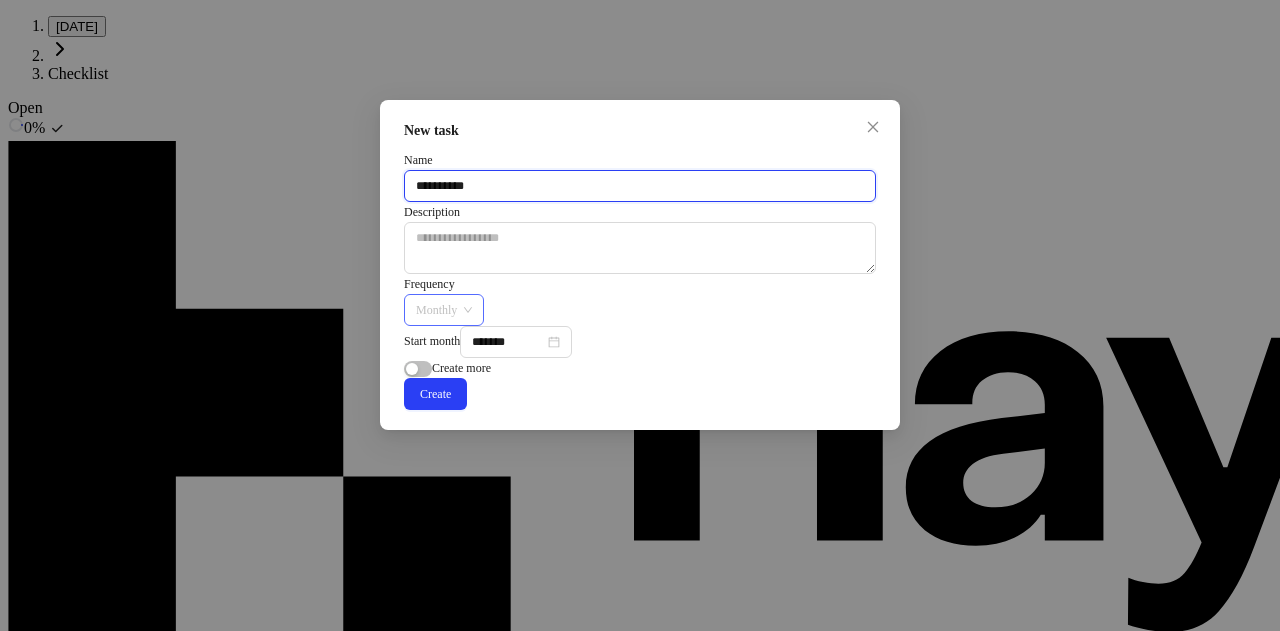 click on "Monthly" at bounding box center [444, 310] 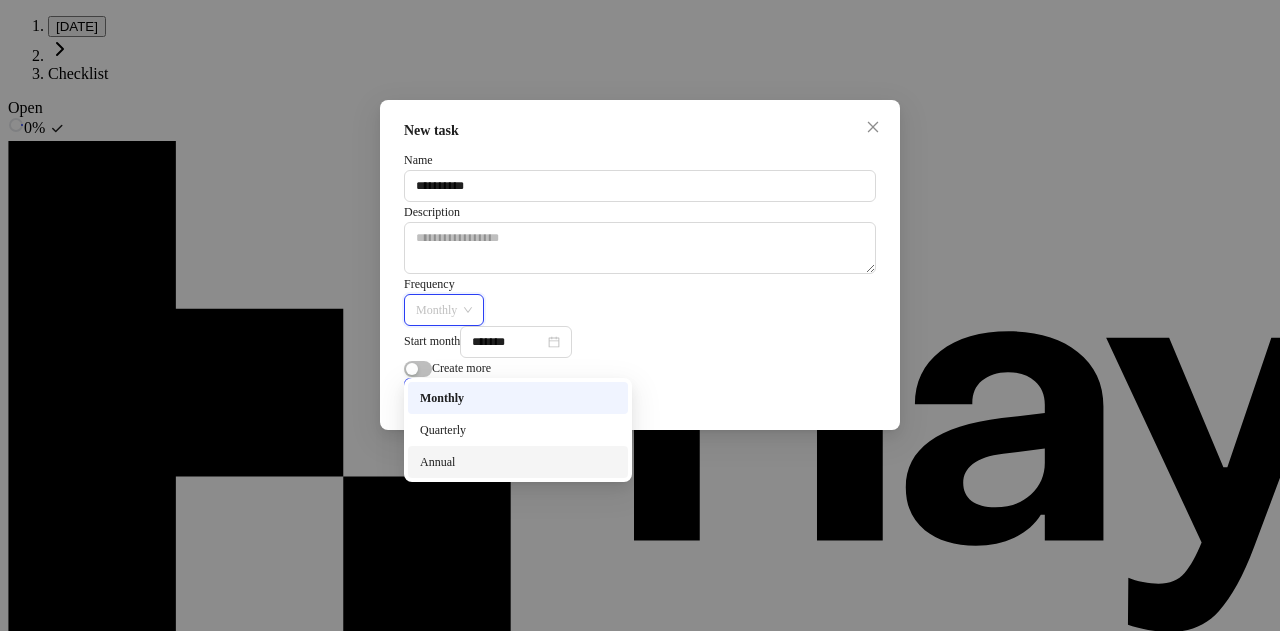 click on "Annual" at bounding box center [518, 462] 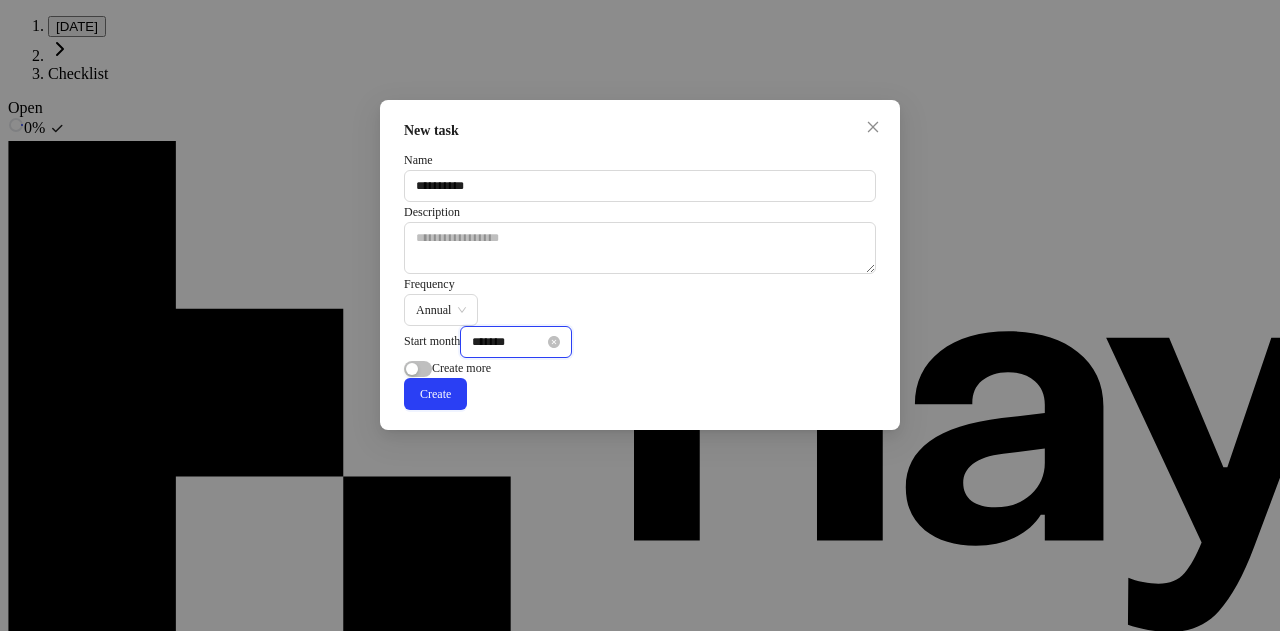 click on "*******" at bounding box center [508, 342] 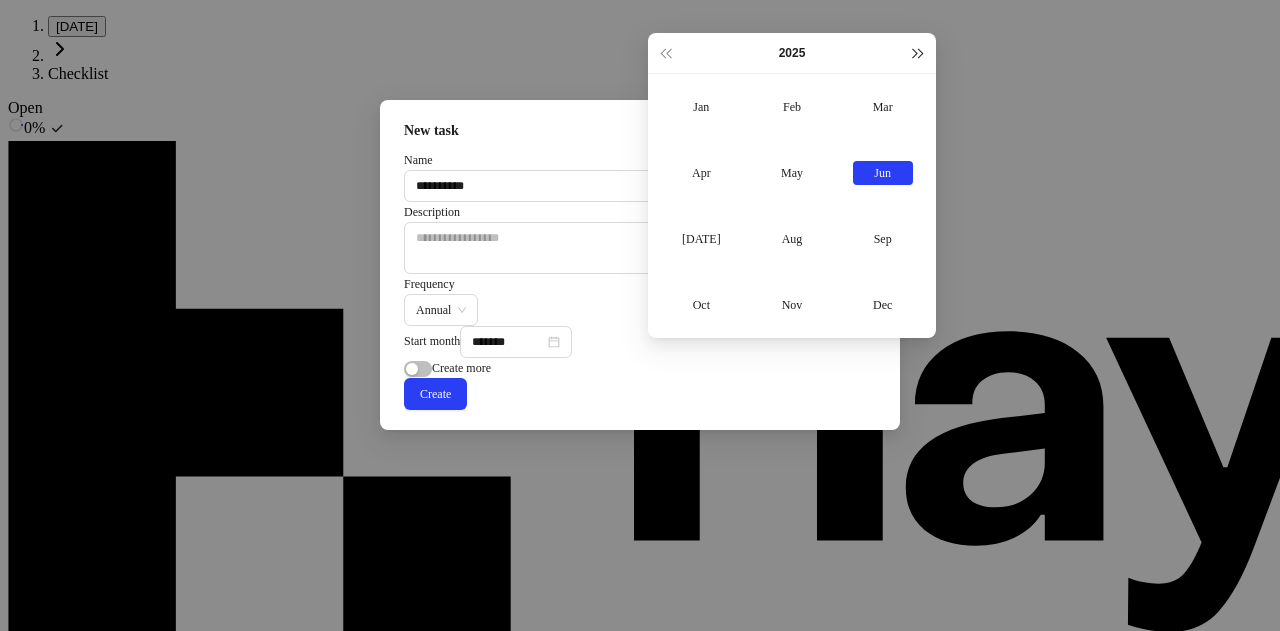 click at bounding box center (918, 53) 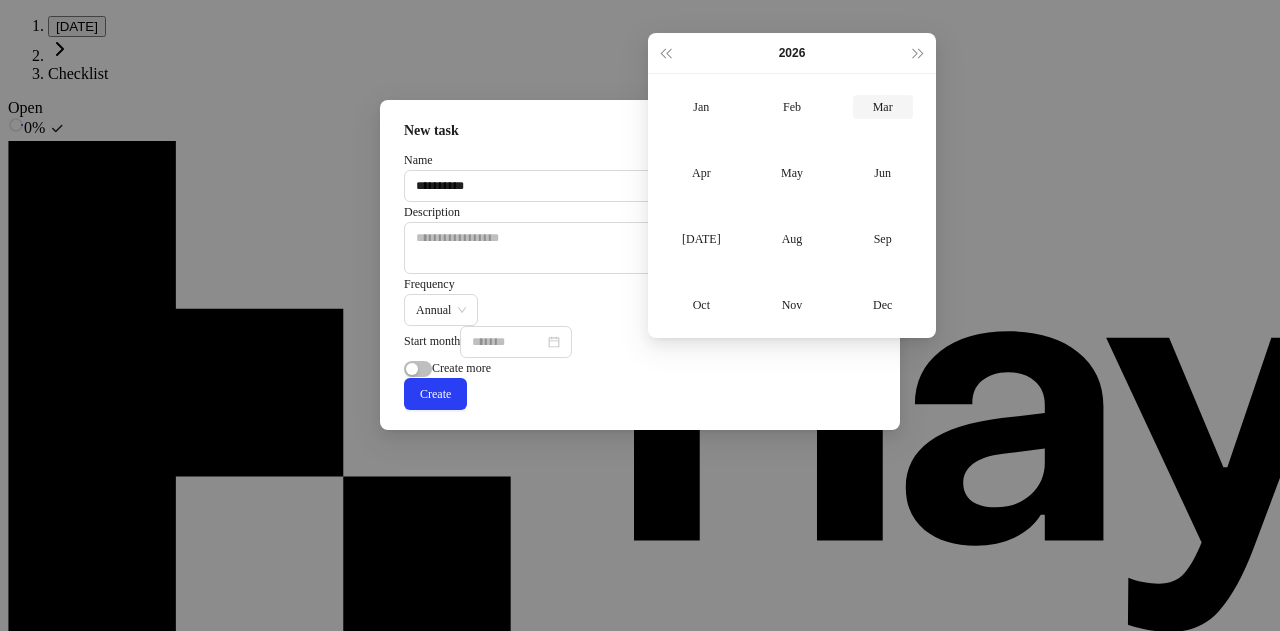 type on "*******" 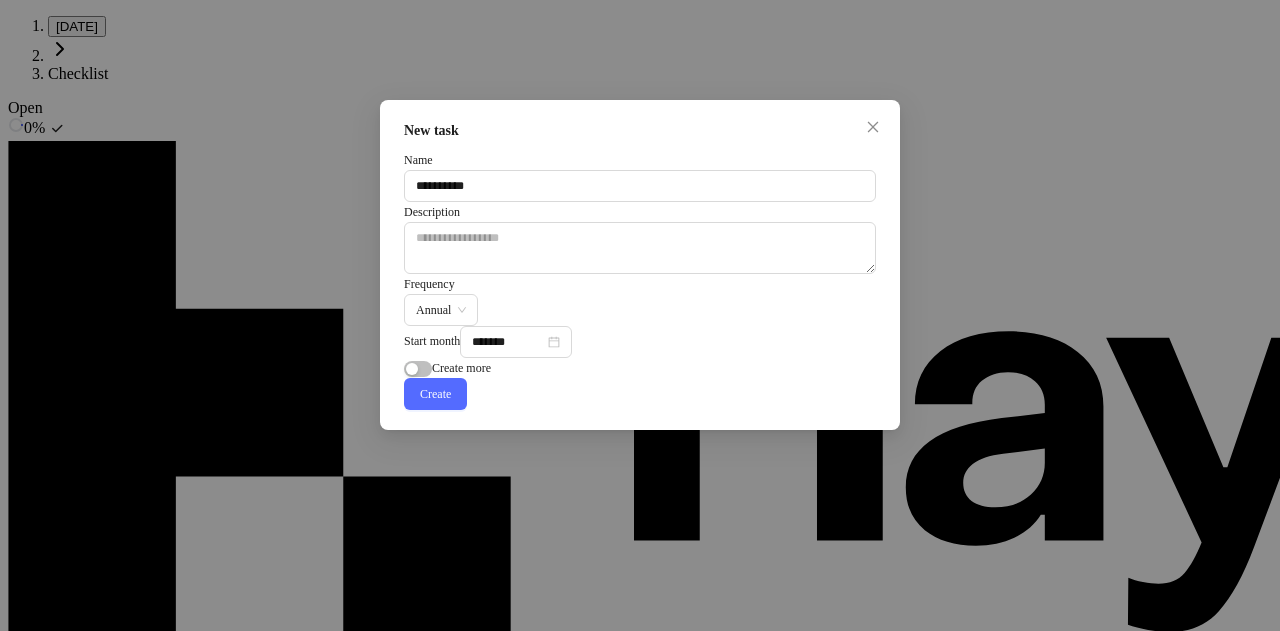click on "Create" at bounding box center (435, 394) 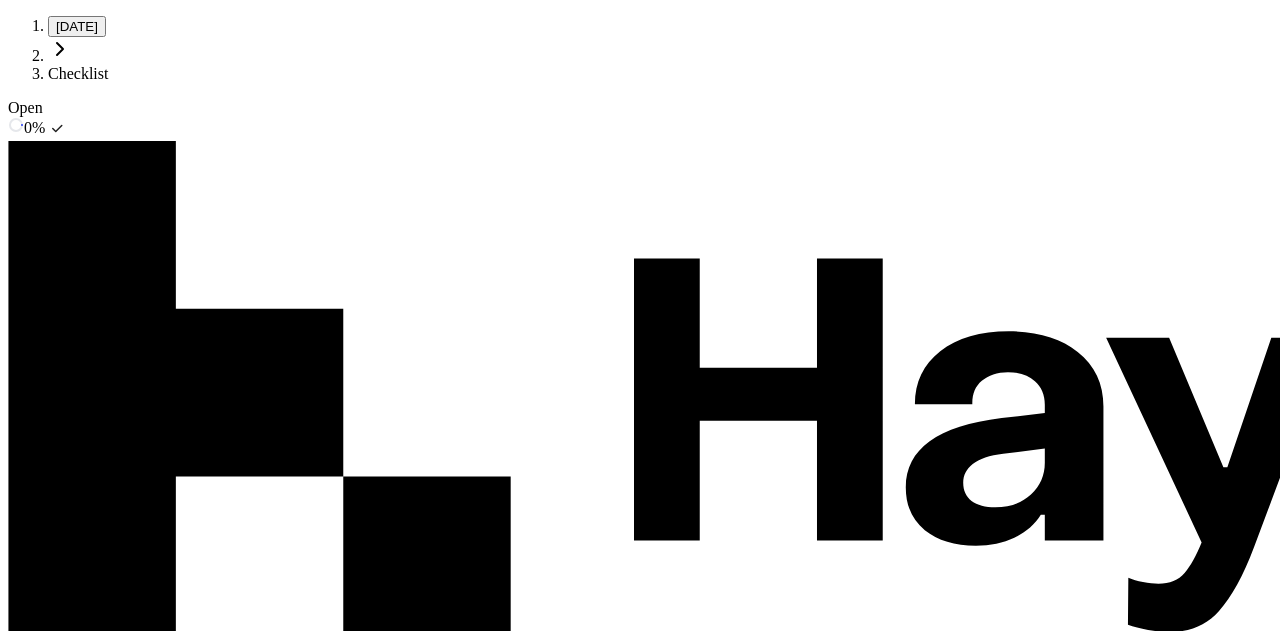 scroll, scrollTop: 5639, scrollLeft: 0, axis: vertical 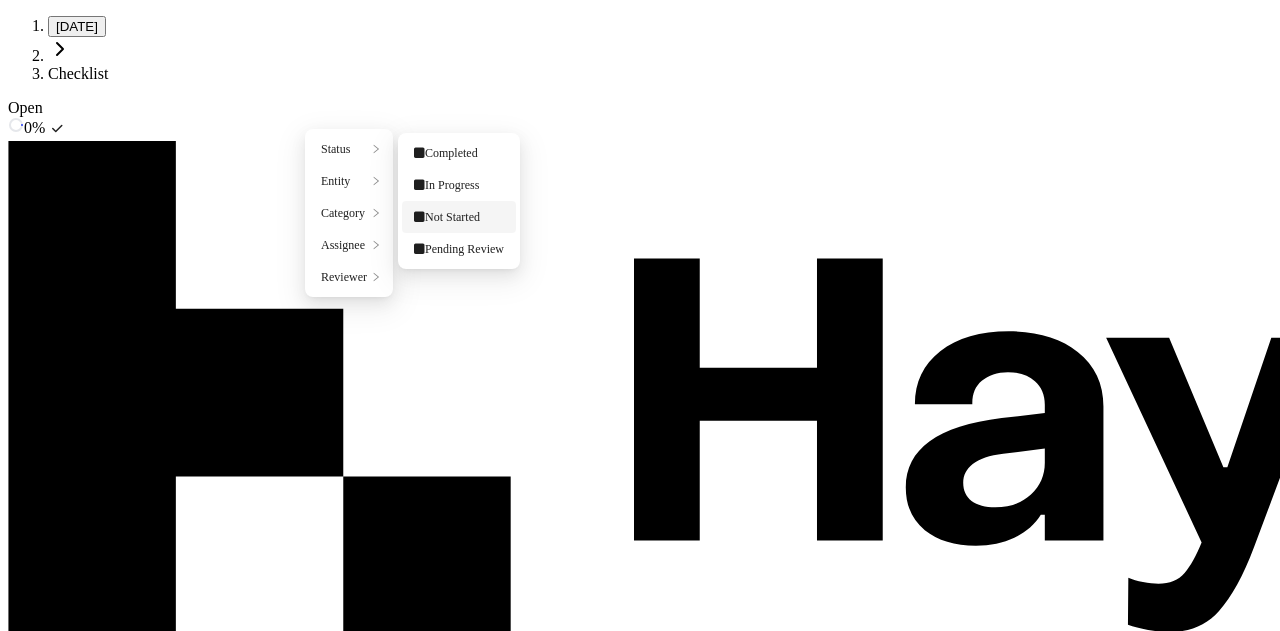 click on "Not Started" at bounding box center [447, 217] 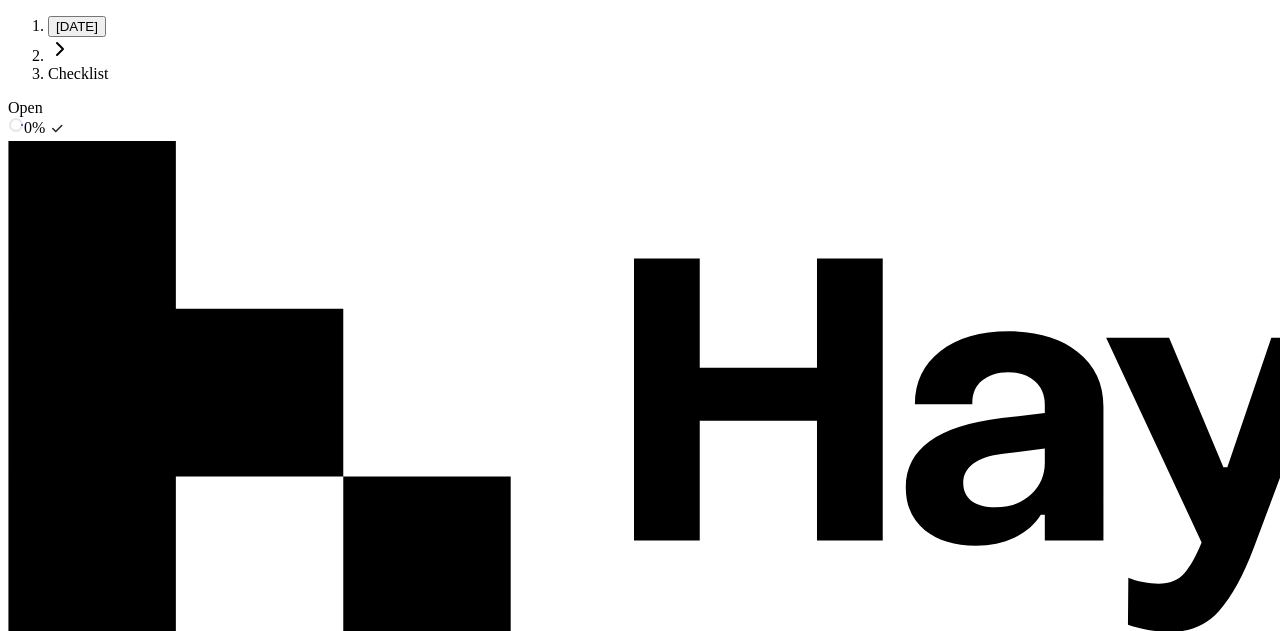 scroll, scrollTop: 3672, scrollLeft: 0, axis: vertical 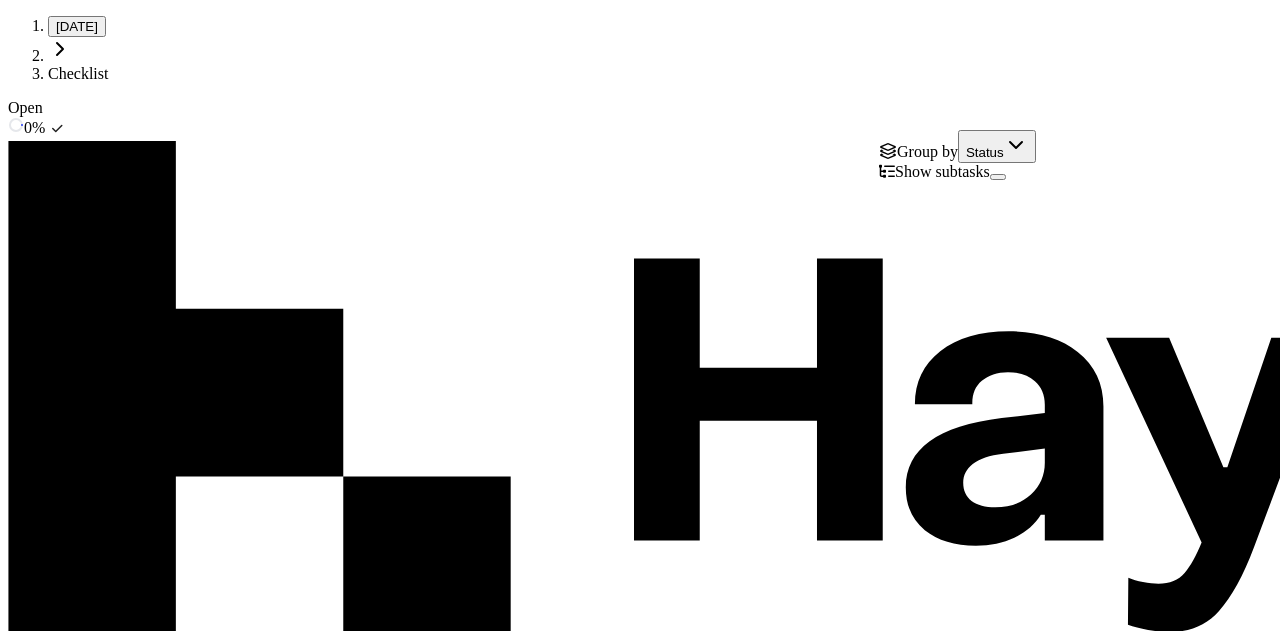 click on "New Task" at bounding box center [59, 1891] 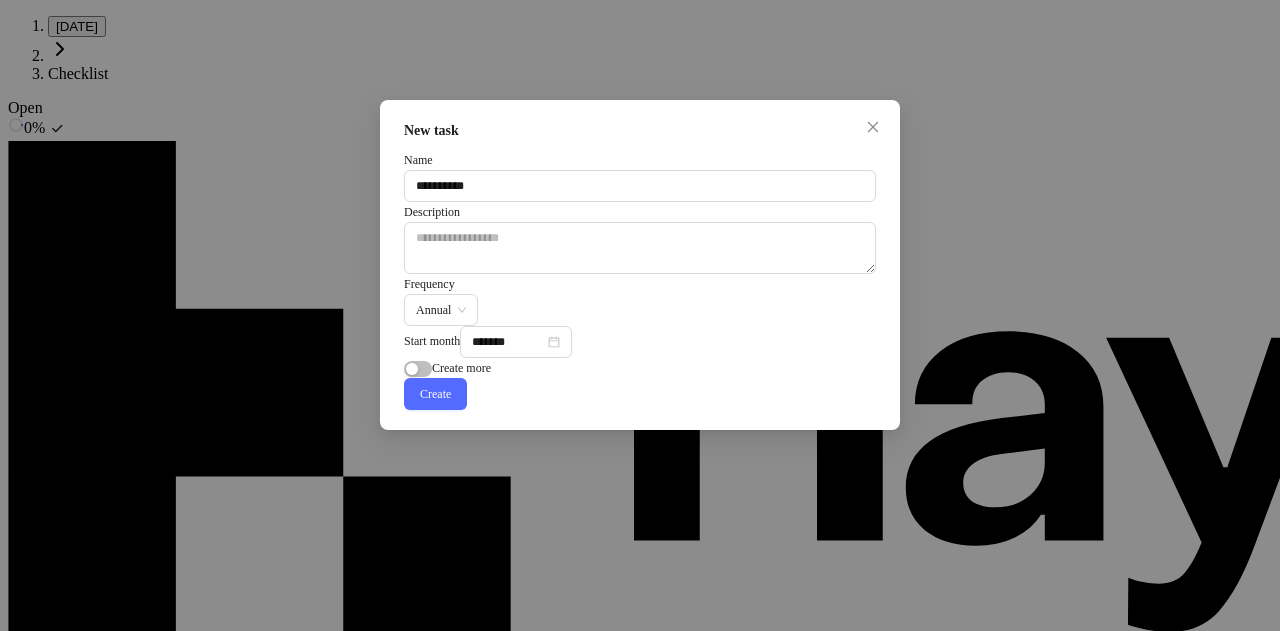 click on "Create" at bounding box center [435, 394] 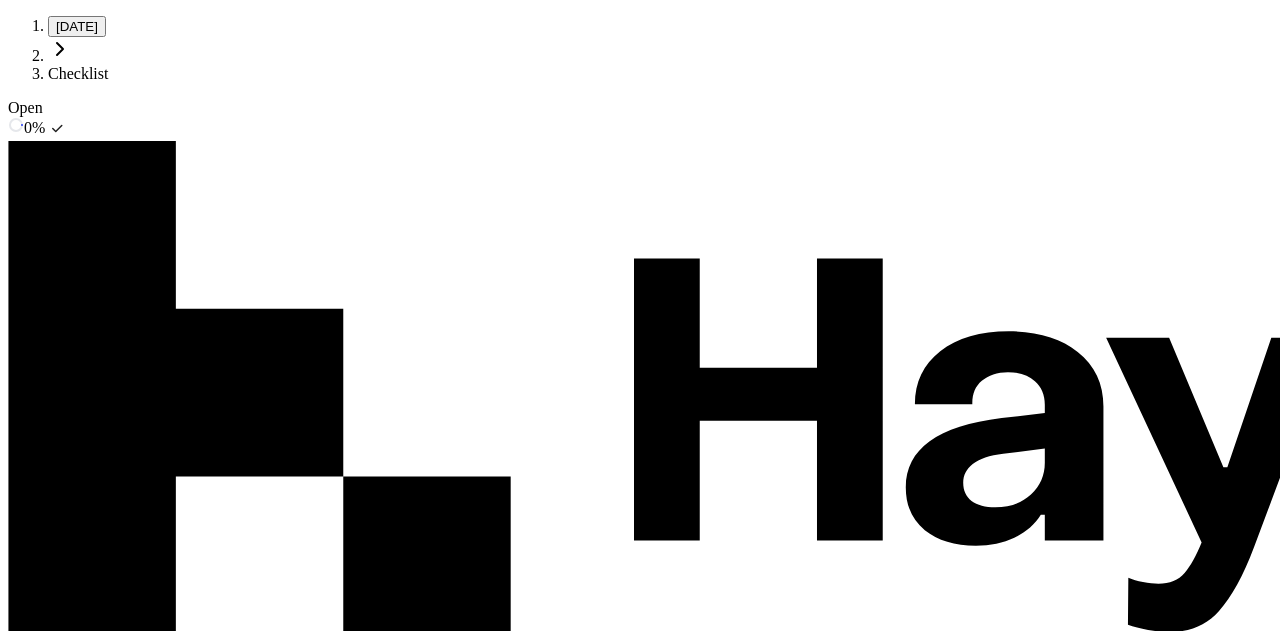 scroll, scrollTop: 1487, scrollLeft: 0, axis: vertical 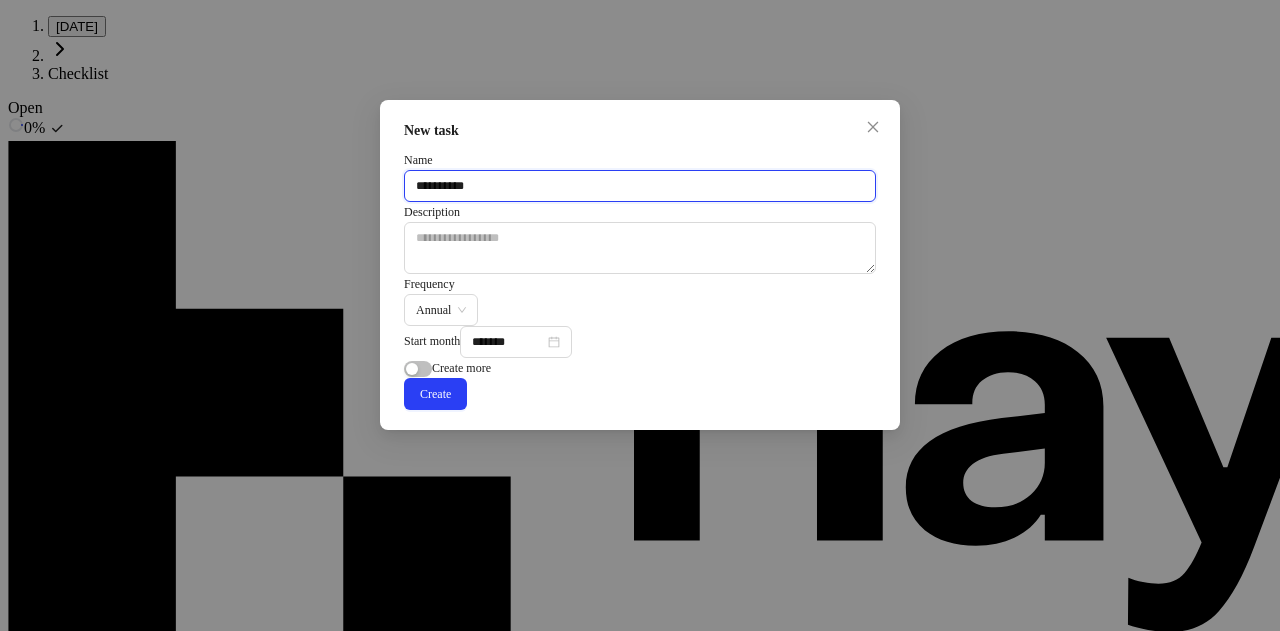 drag, startPoint x: 498, startPoint y: 198, endPoint x: 319, endPoint y: 198, distance: 179 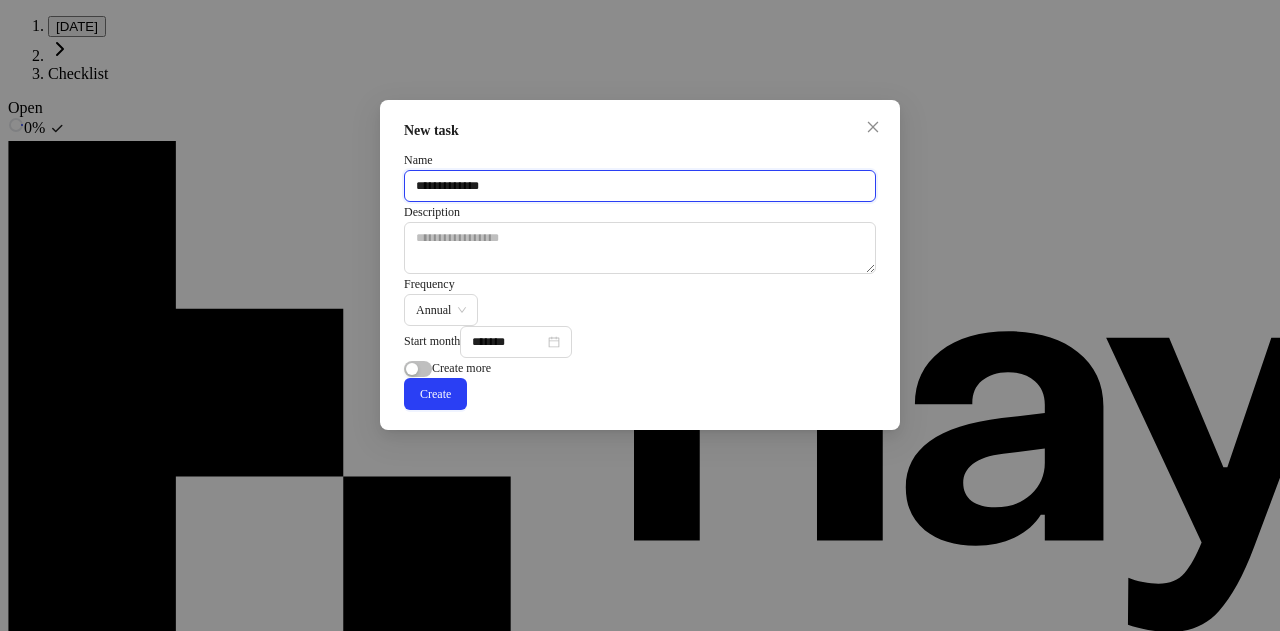 click on "**********" at bounding box center [640, 186] 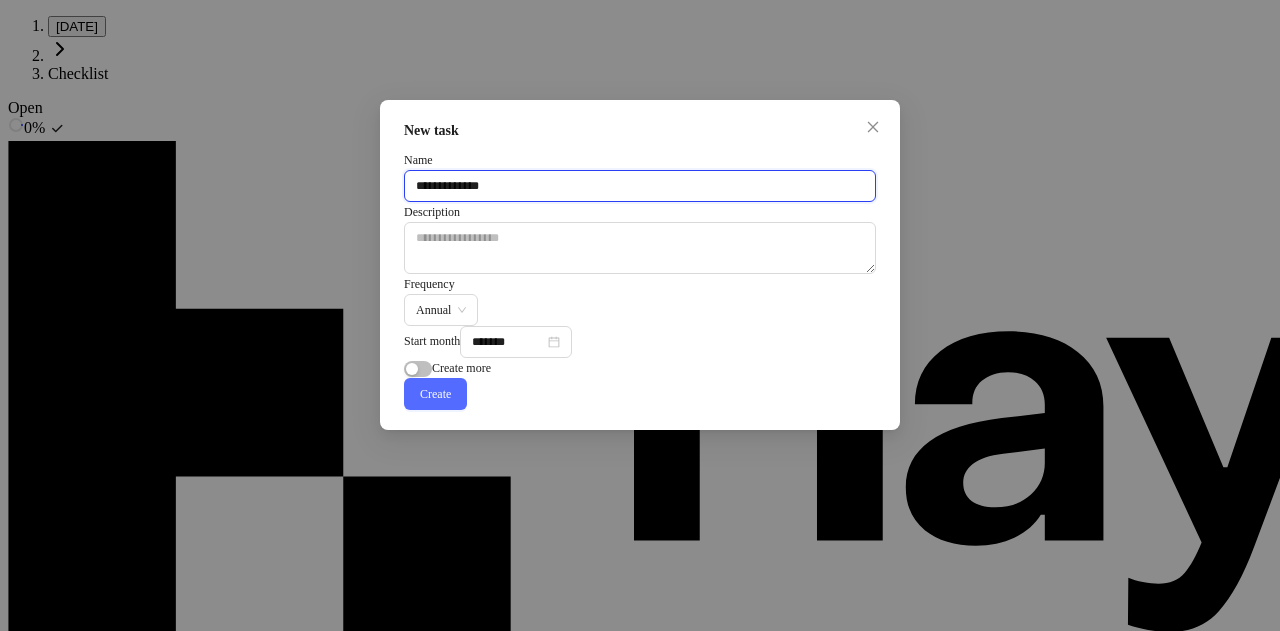 type on "**********" 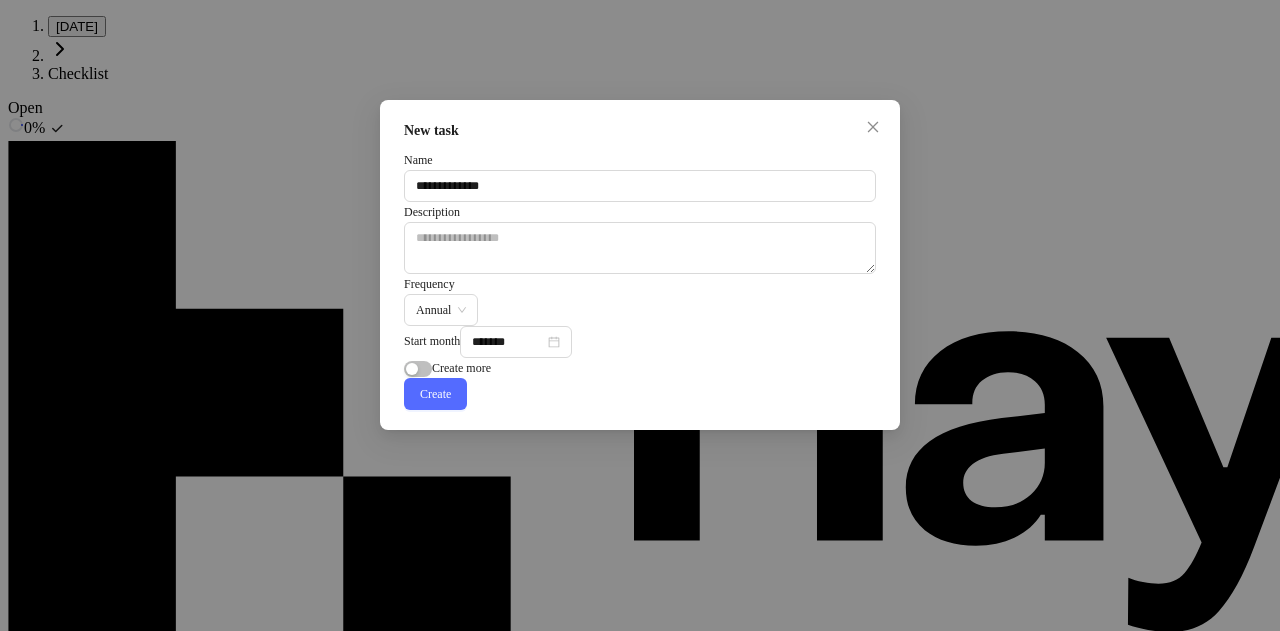 click on "Create" at bounding box center (435, 394) 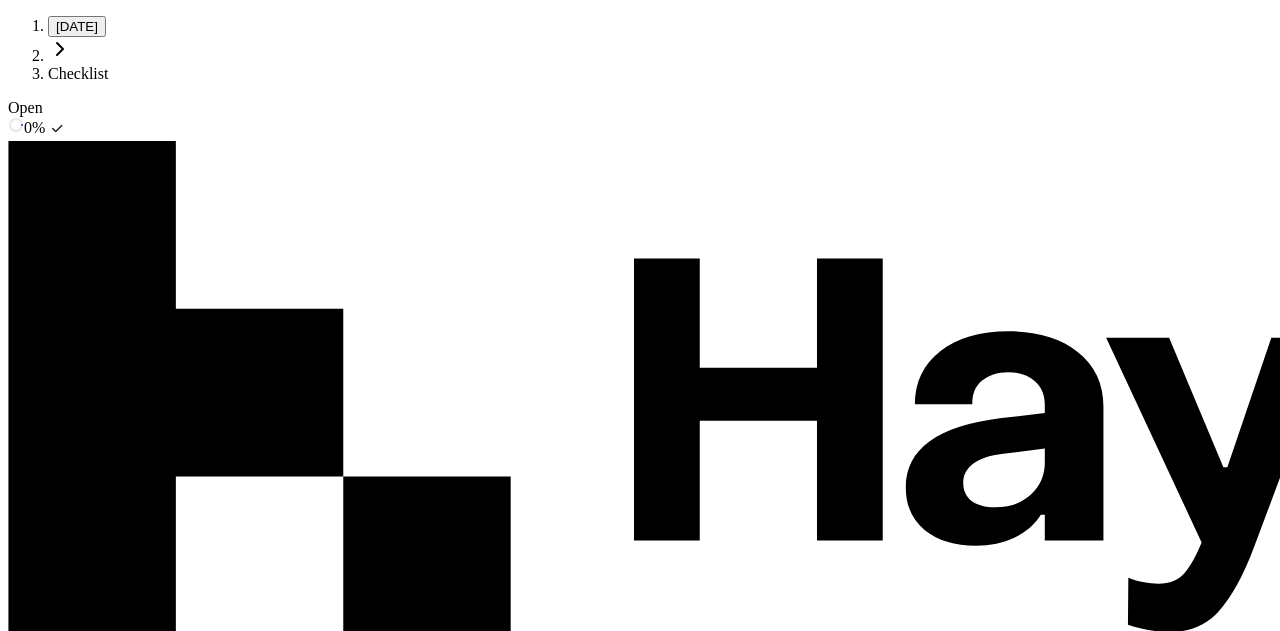 scroll, scrollTop: 3387, scrollLeft: 0, axis: vertical 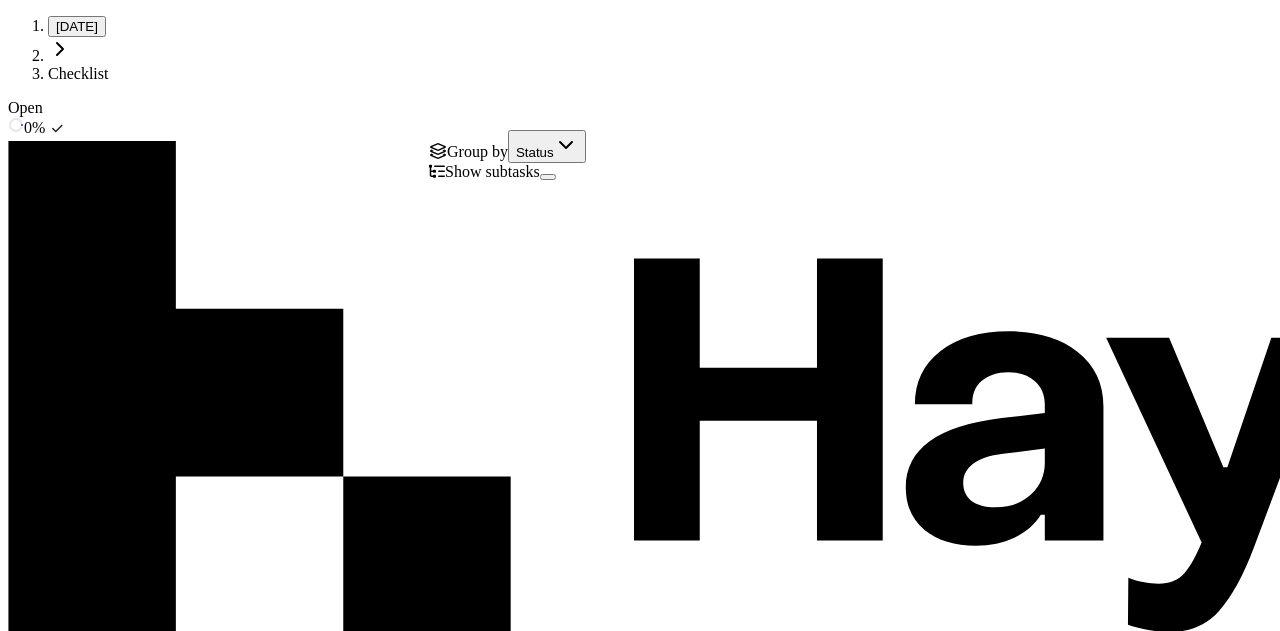 click on "Display" at bounding box center (44, 1978) 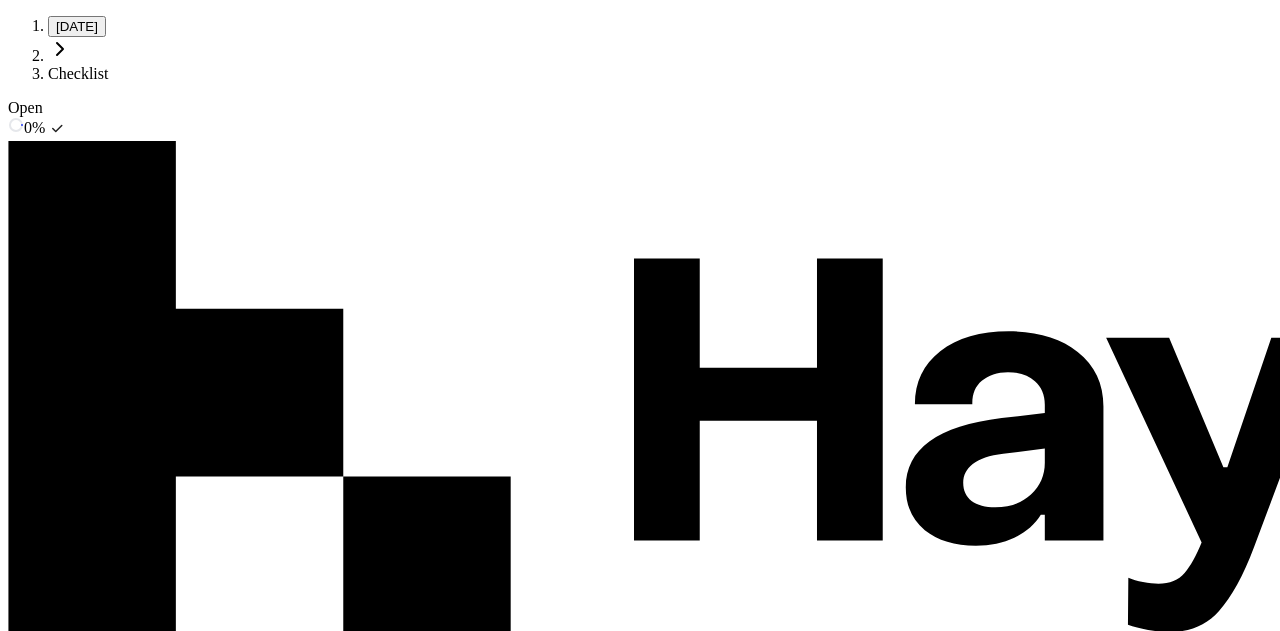 click on "Display" at bounding box center [44, 1978] 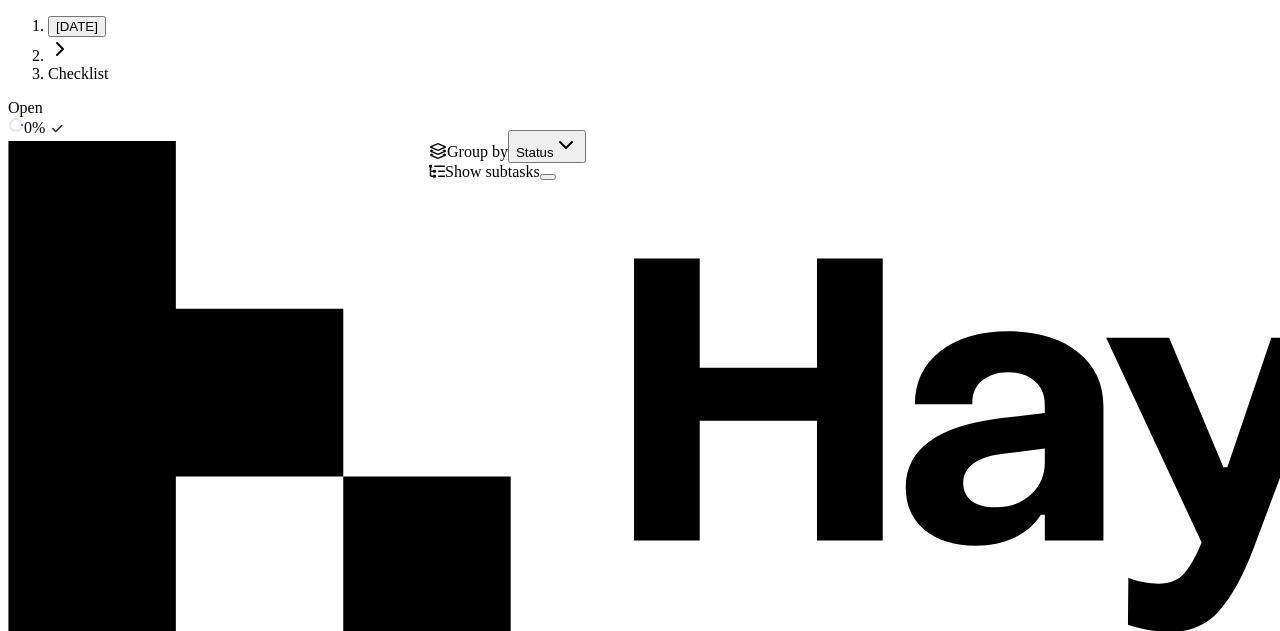 click on "[DATE] Checklist Open 0 % Nivoda Close [DATE] Overview Checklist Flux Analysis Apps Reports Budgets Mappings Transactions Manage Inbox Companies Settings DP [PERSON_NAME] [PERSON_NAME][EMAIL_ADDRESS][PERSON_NAME][DOMAIN_NAME] All   (default) Assigned to me   For my review   Notifications New Task Filter Status Not Started . Display Save View Not Started 101 Review Small Use Assets Account Nivoda LLP Fixed Assets [DATE] NS Review Stripe balance account Nivoda Australia Pty Ltd Suspense Accounts [DATE] BH Review Dummy Accounts Nivoda LLP Suspense Accounts [DATE] DP Review Dummy Accounts Nivoda USA LLC Suspense Accounts [DATE] ND Review Suspense Account Nivoda LLP Suspense Accounts [DATE] DP Prepare FAR Nivoda Consolidation (USD) Fixed Assets [DATE] JS Close the monthly payroll cost & Headcount booking - [GEOGRAPHIC_DATA] Nivoda LLP Payroll [DATE] GG Close the monthly payroll cost & Headcount booking - UK Nivoda Limited Payroll [DATE] VN Close the monthly payroll cost & Headcount booking - [GEOGRAPHIC_DATA] Nivoda USA LLC Payroll [DATE] KV Nivoda Belgium BV VN" at bounding box center (640, 5490) 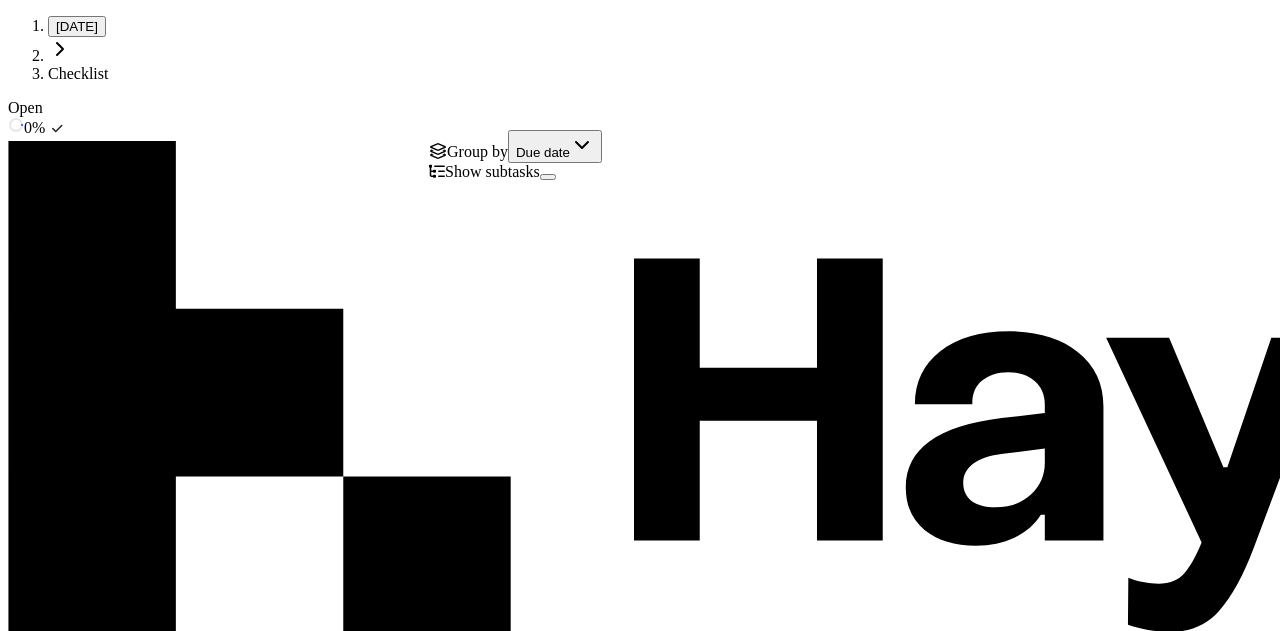 scroll, scrollTop: 500, scrollLeft: 0, axis: vertical 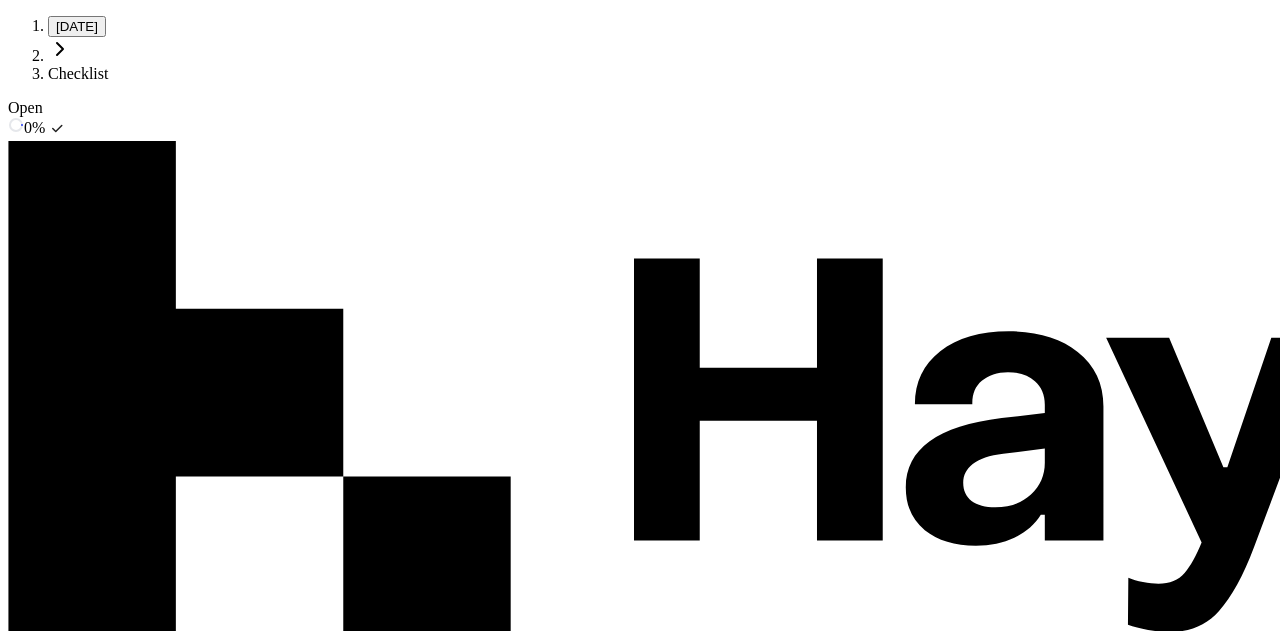 click at bounding box center [24, 11346] 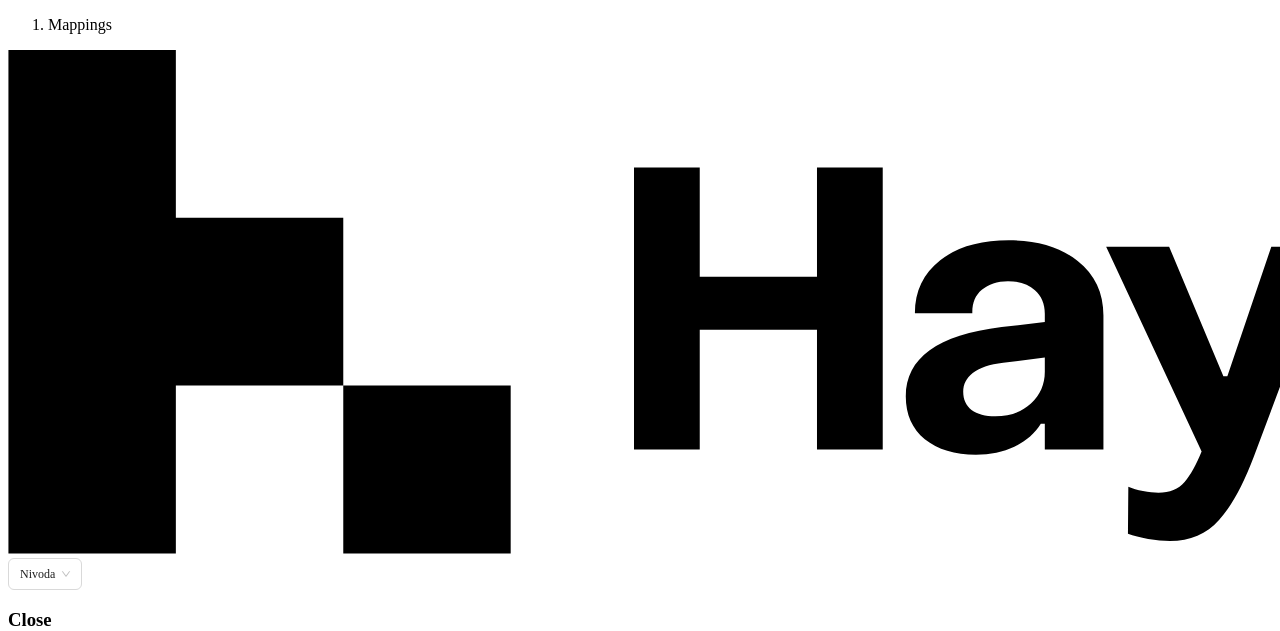 click on "Budgets" at bounding box center [640, 1119] 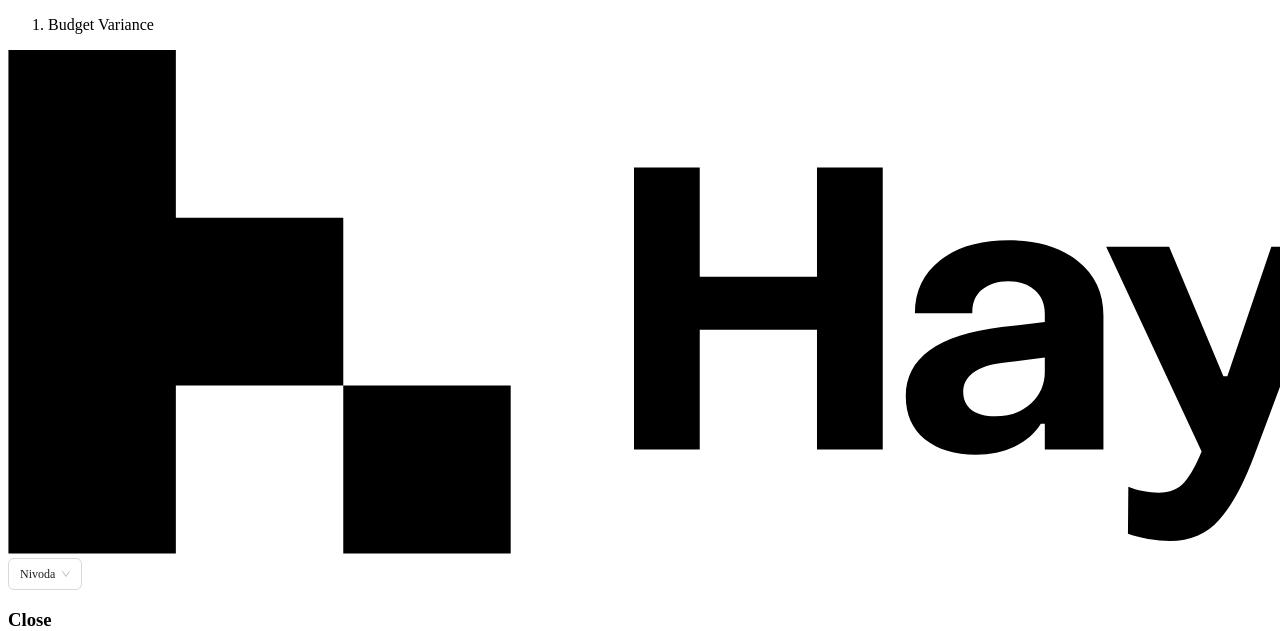 click on "Checklist" at bounding box center (640, 817) 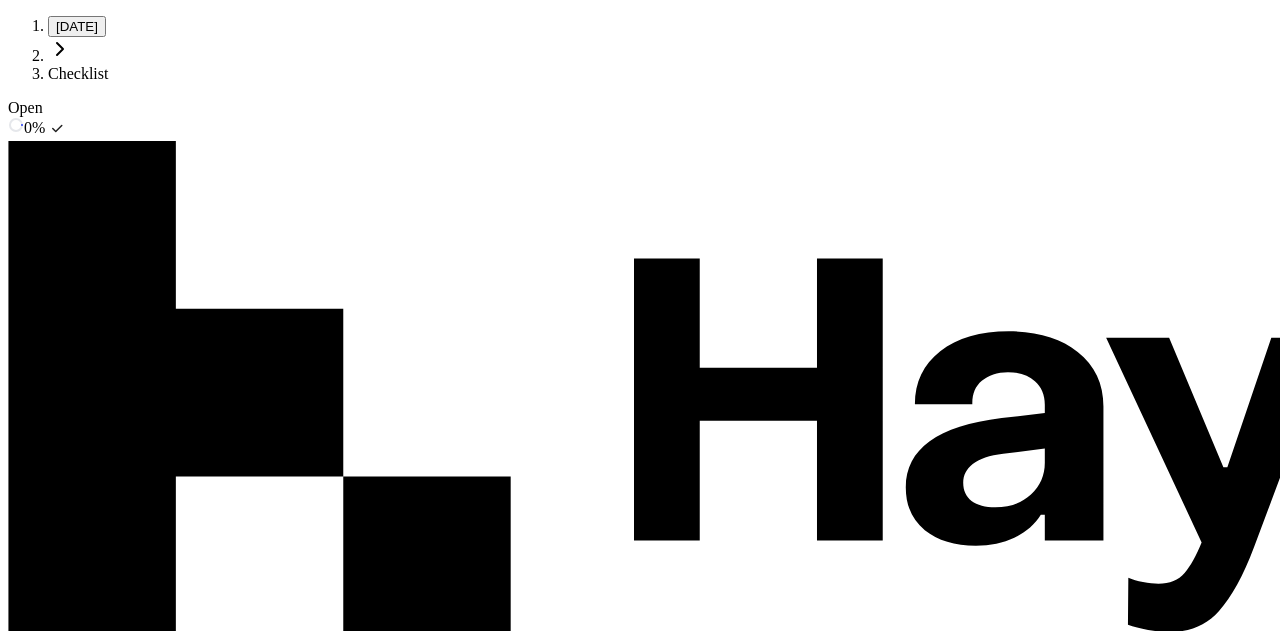 scroll, scrollTop: 300, scrollLeft: 0, axis: vertical 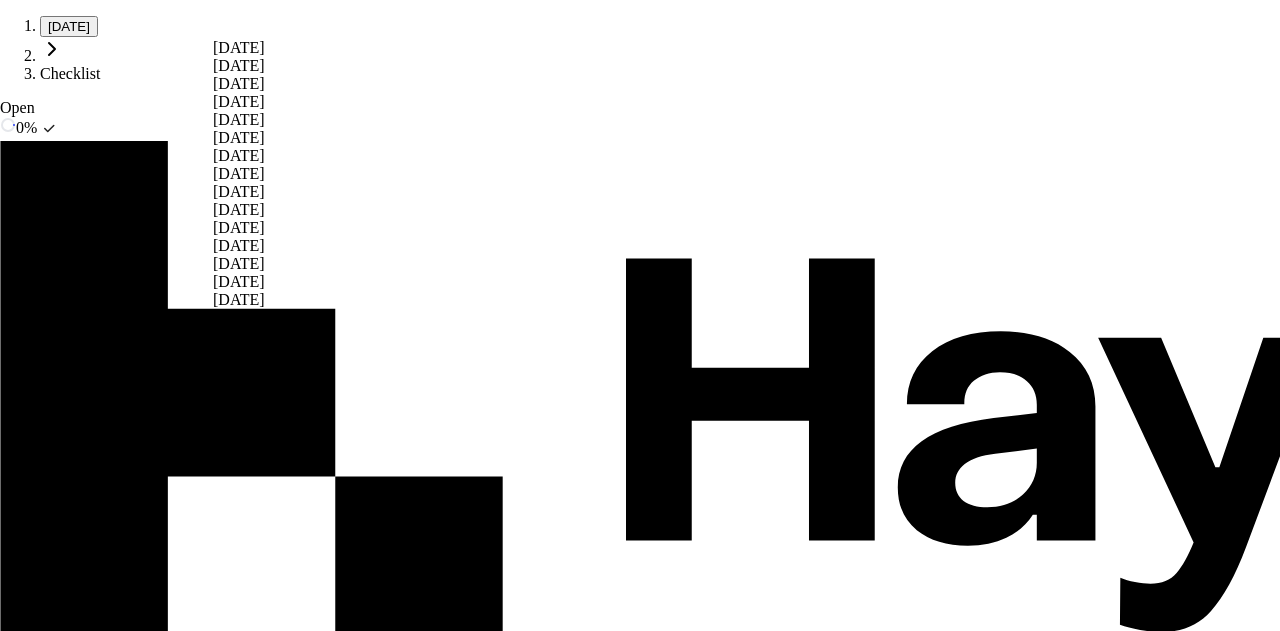 click on "[DATE]" at bounding box center (239, 174) 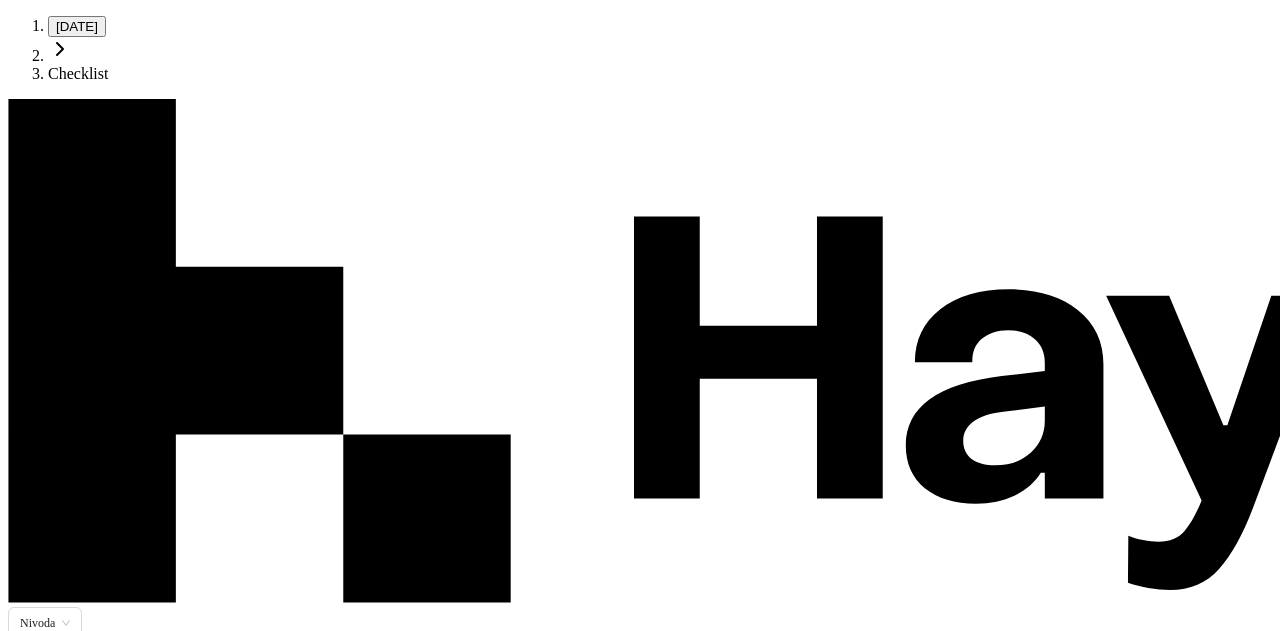 scroll, scrollTop: 0, scrollLeft: 0, axis: both 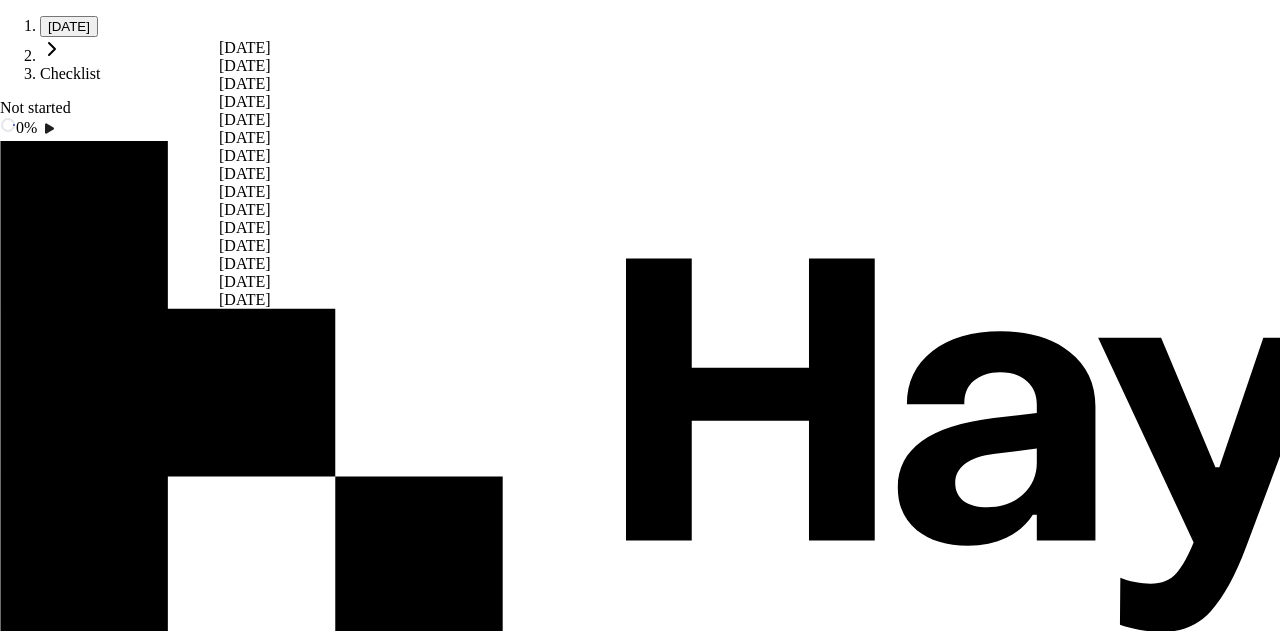 click on "[DATE] Checklist Not started 0 % Nivoda Close [DATE] Overview Checklist Flux Analysis Apps Reports Budgets Mappings Transactions Manage Inbox Companies Settings DP [PERSON_NAME] [PERSON_NAME][EMAIL_ADDRESS][PERSON_NAME][DOMAIN_NAME] All   (default) Assigned to me   For my review   Notifications New Task Filter . Display Not Started 110 Release Prepayments Nivoda Australia Pty Ltd Prepayments [DATE] JS Release Prepayments Nivoda [GEOGRAPHIC_DATA] BV Prepayments [DATE] DN Release Prepayments World Diamond Centre B.V. (Nivoda Netherlands) Prepayments [DATE] JS Release Prepayments Nivoda DMCC Prepayments [DATE] DN Release Prepayments [GEOGRAPHIC_DATA] (Pty) Ltd Prepayments [DATE] DN Release Prepayments Nivoda USA LLC Prepayments [DATE] KT Release Prepayments Nivoda HK Limited Prepayments [DATE] JS Release Prepayments Nivoda Limited Prepayments [DATE] DN Release Prepayments Nivoda LLP Prepayments [DATE] NS Provision for Lost Parcels  Provisions [DATE] BH Provision for Bad Debts Provisions [DATE] BH Review Small Use Assets Account Nivoda LLP NS 0" at bounding box center (640, 5801) 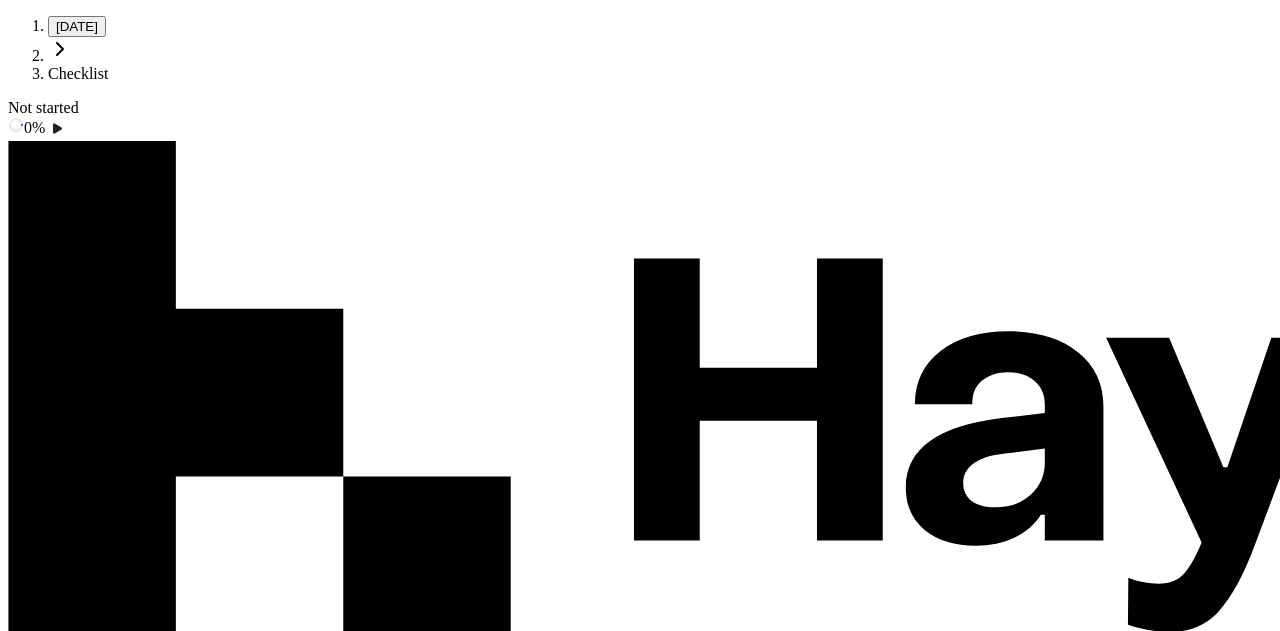 click on "[DATE] Checklist Not started 0 % Nivoda Close [DATE] Overview Checklist Flux Analysis Apps Reports Budgets Mappings Transactions Manage Inbox Companies Settings DP [PERSON_NAME] [PERSON_NAME][EMAIL_ADDRESS][PERSON_NAME][DOMAIN_NAME] All   (default) Assigned to me   For my review   Notifications New Task Filter . Display Not Started 110 Release Prepayments Nivoda Australia Pty Ltd Prepayments [DATE] JS Release Prepayments Nivoda [GEOGRAPHIC_DATA] BV Prepayments [DATE] DN Release Prepayments World Diamond Centre B.V. (Nivoda Netherlands) Prepayments [DATE] JS Release Prepayments Nivoda DMCC Prepayments [DATE] DN Release Prepayments [GEOGRAPHIC_DATA] (Pty) Ltd Prepayments [DATE] DN Release Prepayments Nivoda USA LLC Prepayments [DATE] KT Release Prepayments Nivoda HK Limited Prepayments [DATE] JS Release Prepayments Nivoda Limited Prepayments [DATE] DN Release Prepayments Nivoda LLP Prepayments [DATE] NS Provision for Lost Parcels  Provisions [DATE] BH Provision for Bad Debts Provisions [DATE] BH Review Small Use Assets Account Nivoda LLP NS 0" at bounding box center [640, 5801] 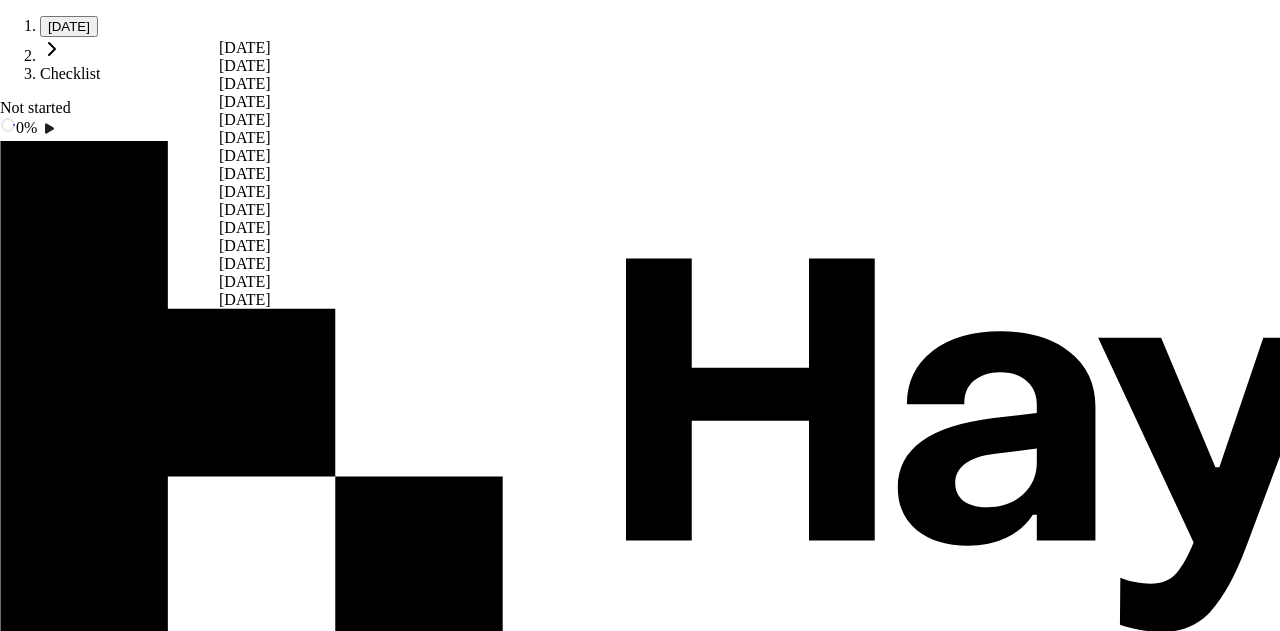 click on "[DATE]" at bounding box center [245, 120] 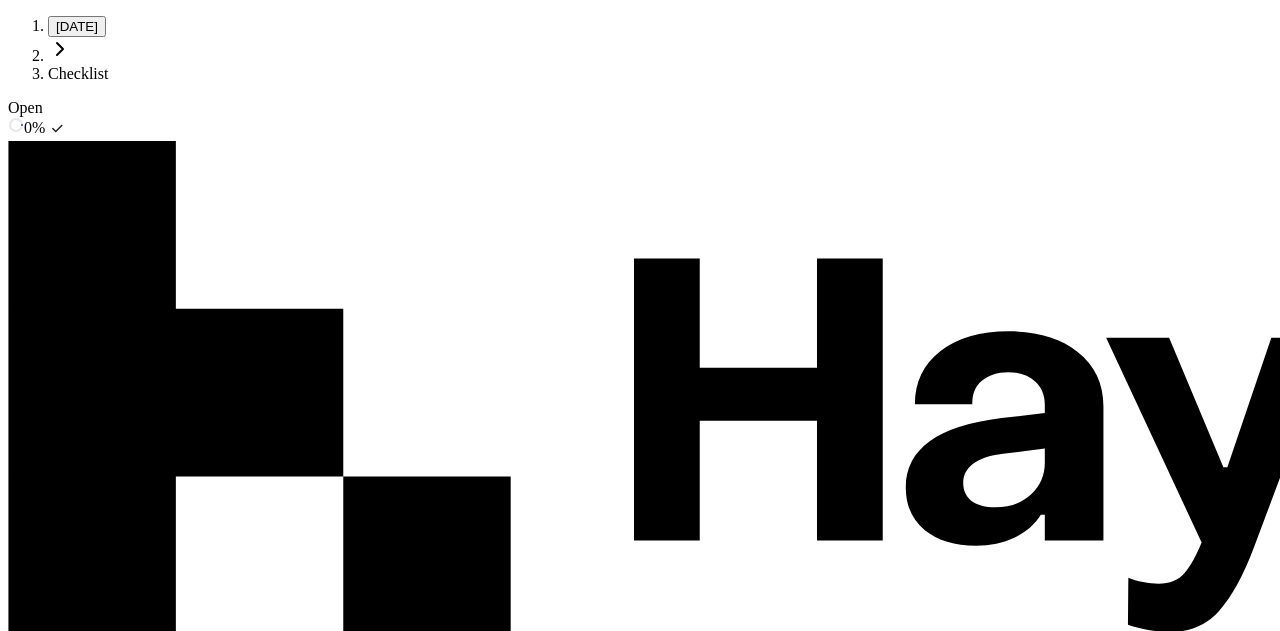 click on "[DATE] Checklist" at bounding box center [640, 49] 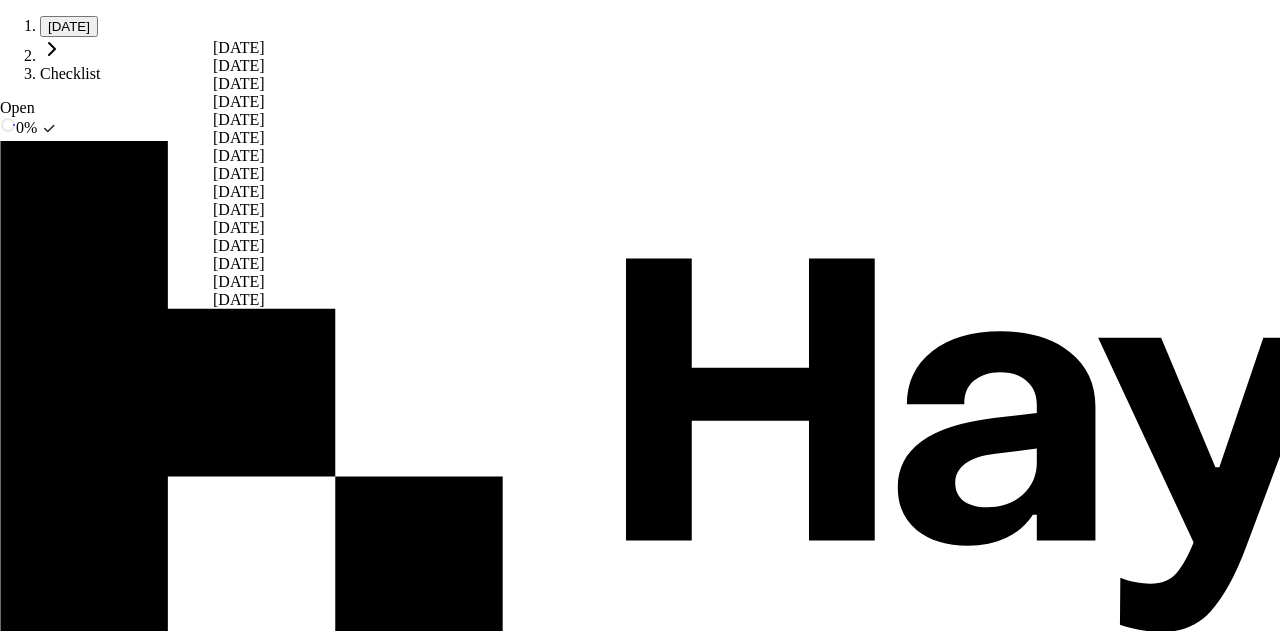 click on "[DATE] Checklist Open 0 % Nivoda Close [DATE] Overview Checklist Flux Analysis Apps Reports Budgets Mappings Transactions Manage Inbox Companies Settings DP [PERSON_NAME] [PERSON_NAME][EMAIL_ADDRESS][PERSON_NAME][DOMAIN_NAME] All   (default) Assigned to me   For my review   Notifications New Task Filter . Display Not Started 148 Review Small Use Assets Account Nivoda LLP Fixed Assets [DATE] NS Run depreciation Nivoda LLP Fixed Assets [DATE] NS Review Stripe balance account Nivoda Australia Pty Ltd Suspense Accounts [DATE] BH Review Open Invoice Nivoda LLP Open invoice review [DATE] SK Review Open Invoice Nivoda Australia Pty Ltd Open invoice review [DATE] JS Review Open Invoice Nivoda Belgium BV Open invoice review [DATE] DN Review Open Invoice World Diamond Centre B.V. (Nivoda Netherlands) Open invoice review [DATE] JS Review Open Invoice Nivoda DMCC Open invoice review [DATE] DN Review Open Invoice [GEOGRAPHIC_DATA] (Pty) Ltd Open invoice review [DATE] DN Review Open Invoice Nivoda HK Limited Open invoice review [DATE] JS [DATE]" at bounding box center (640, 8601) 